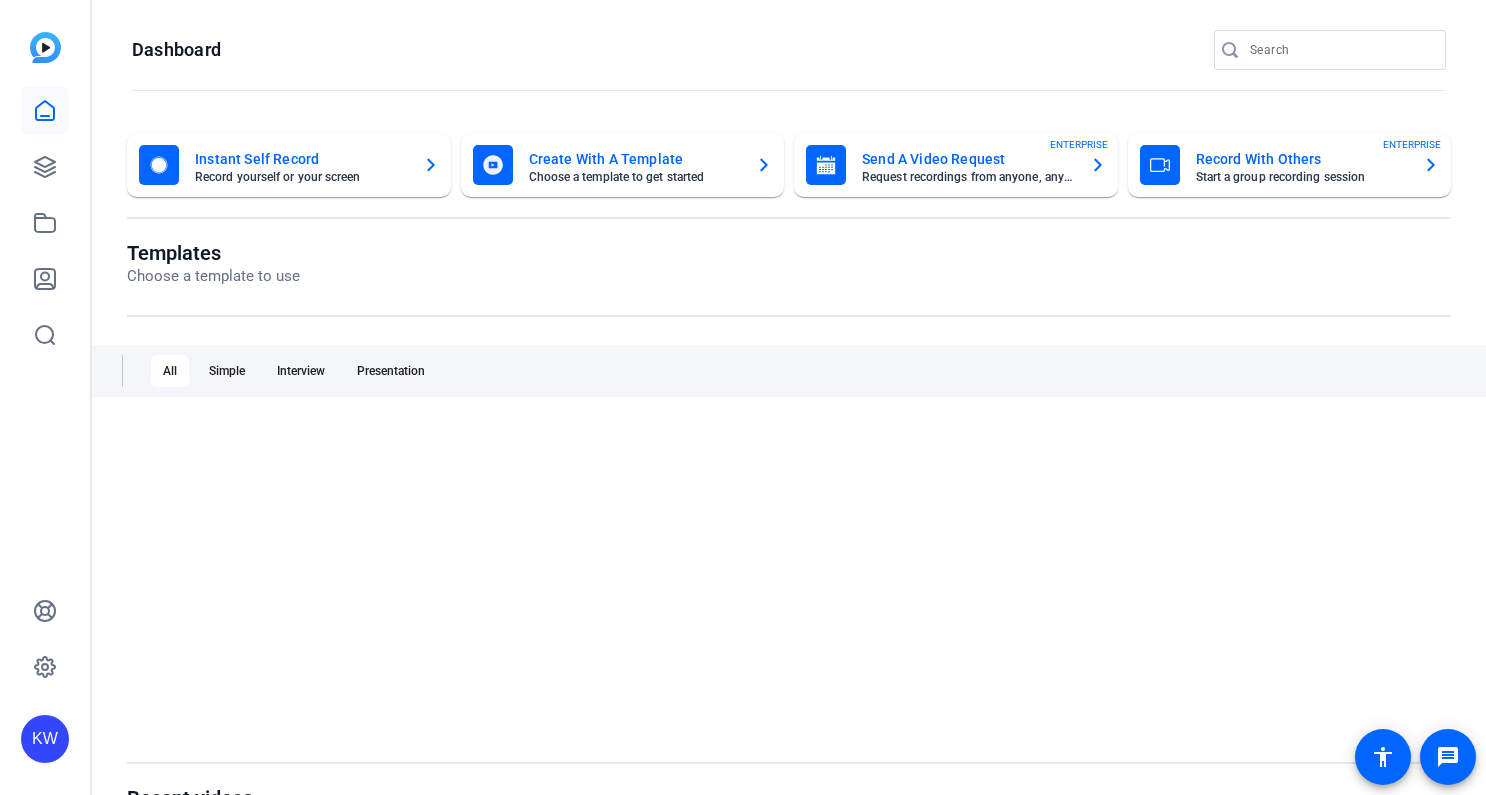 scroll, scrollTop: 0, scrollLeft: 0, axis: both 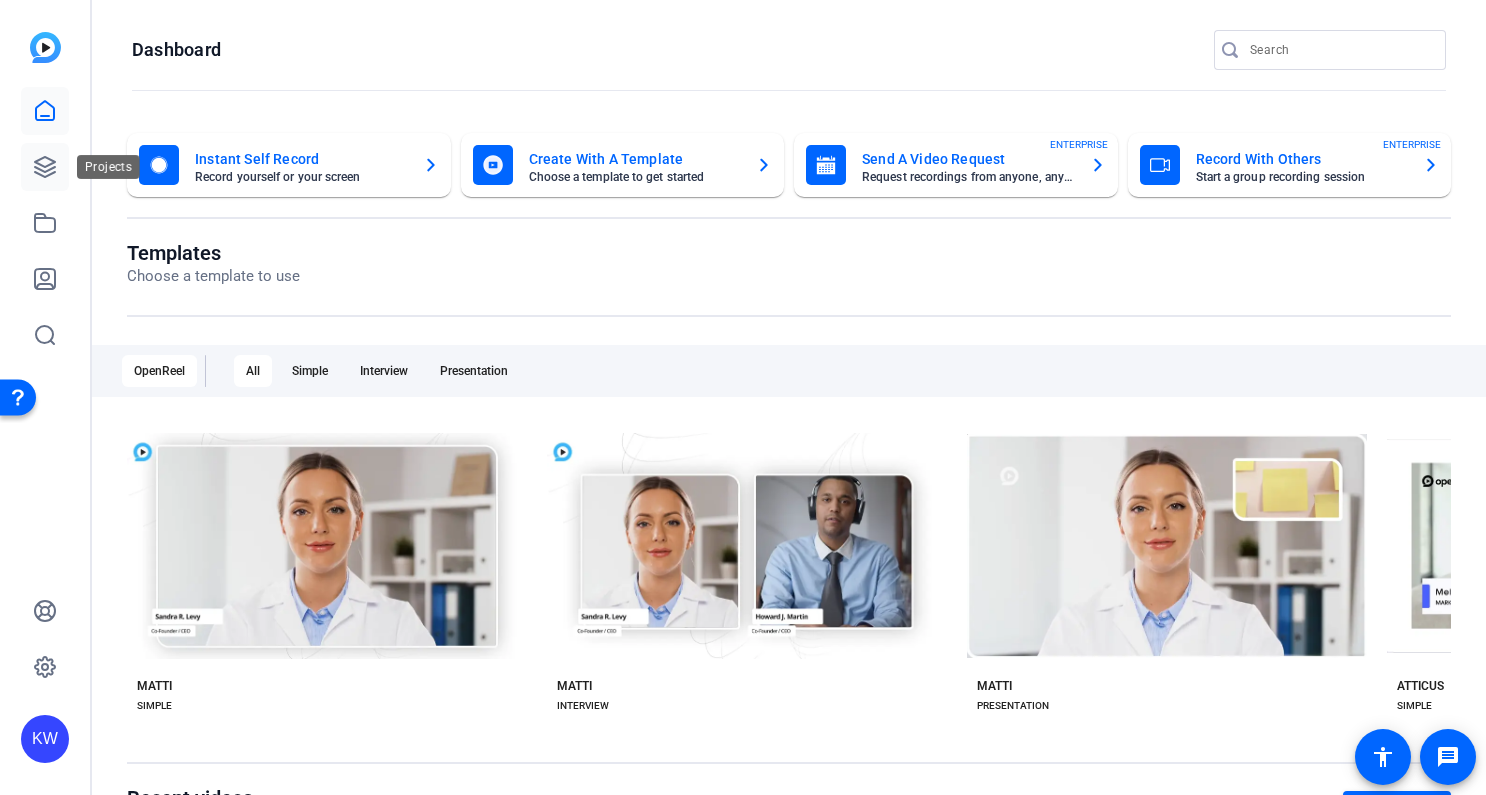 click 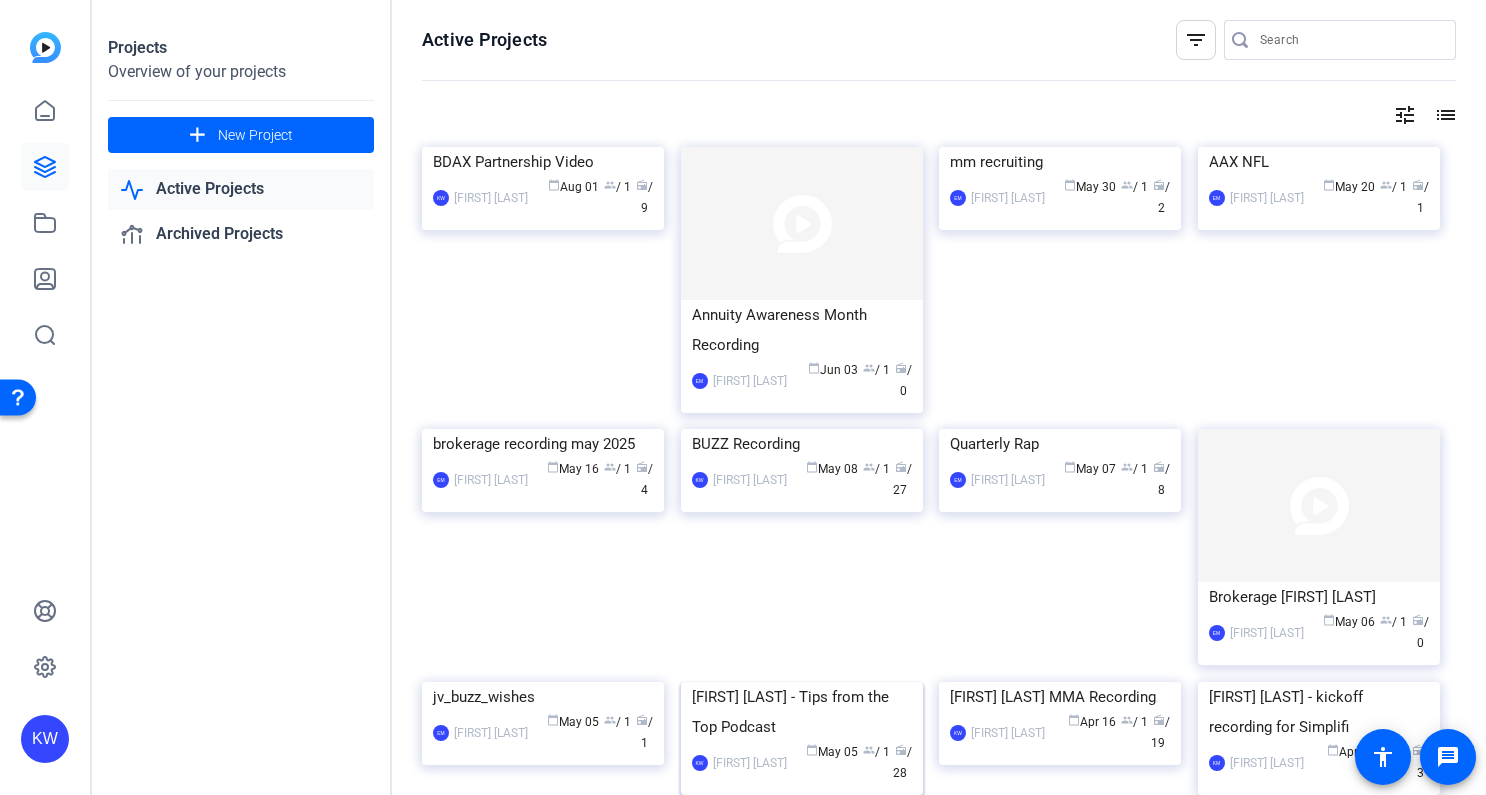 click 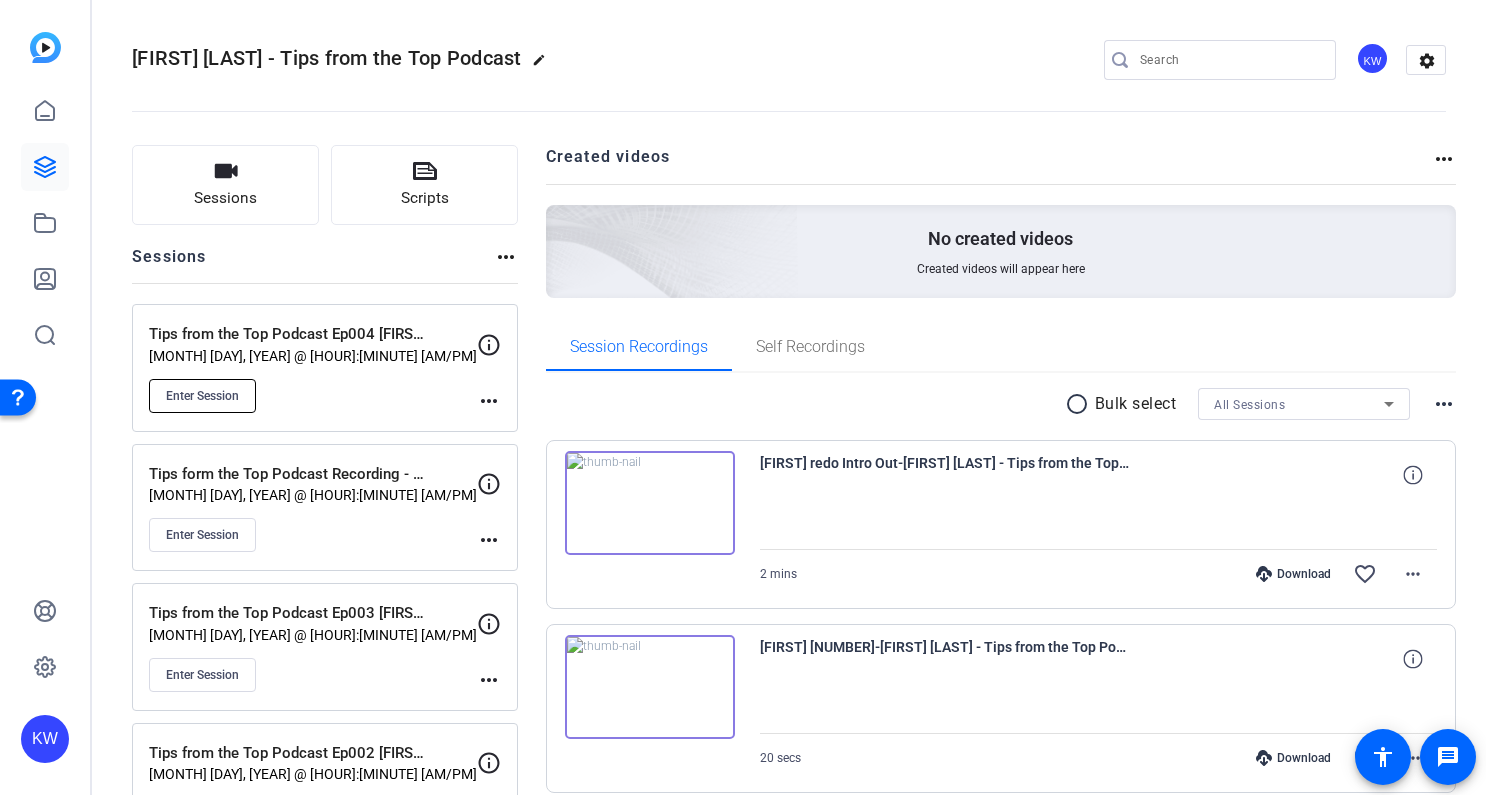 click on "Enter Session" 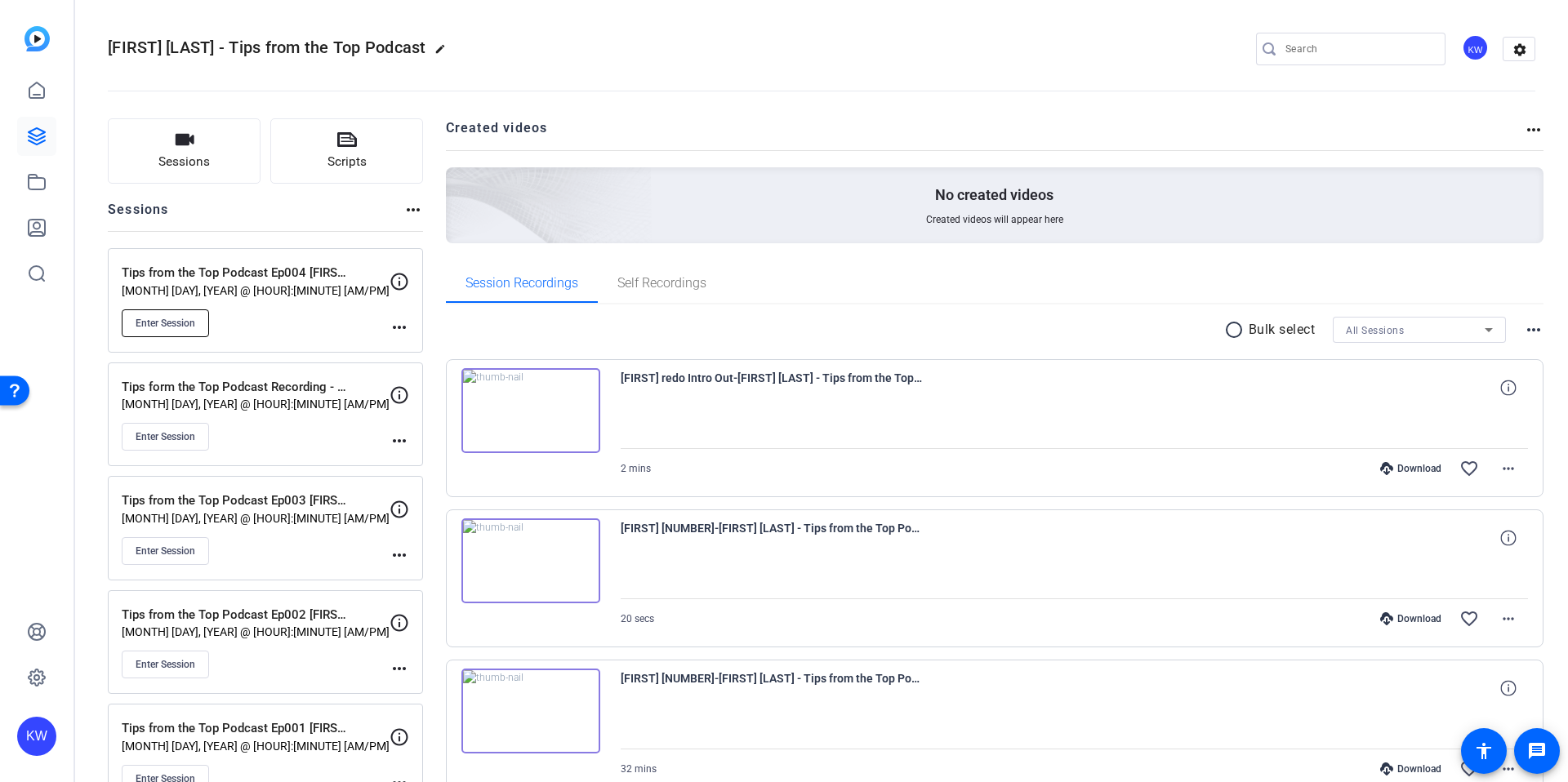 click on "Enter Session" 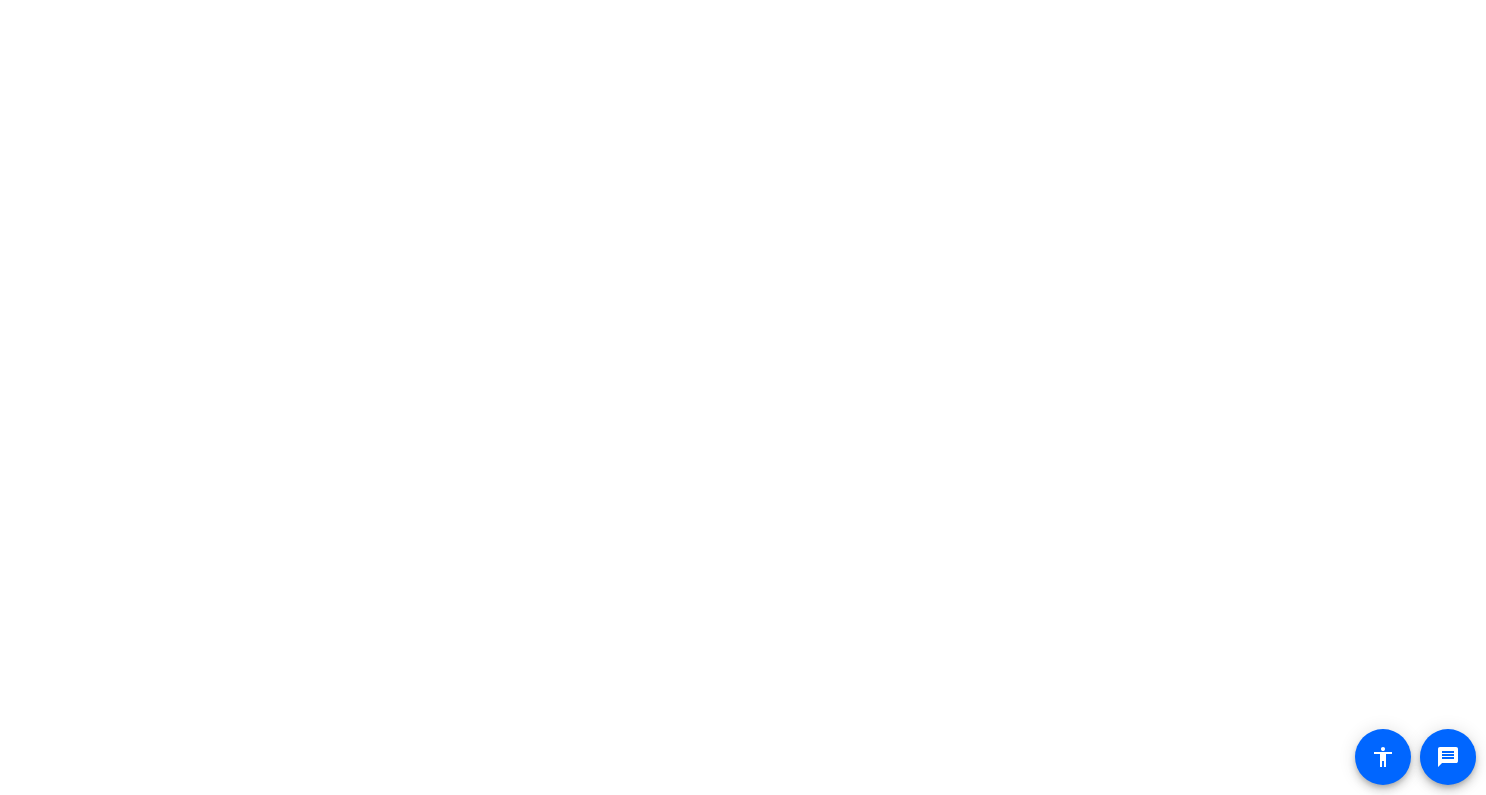 scroll, scrollTop: 0, scrollLeft: 0, axis: both 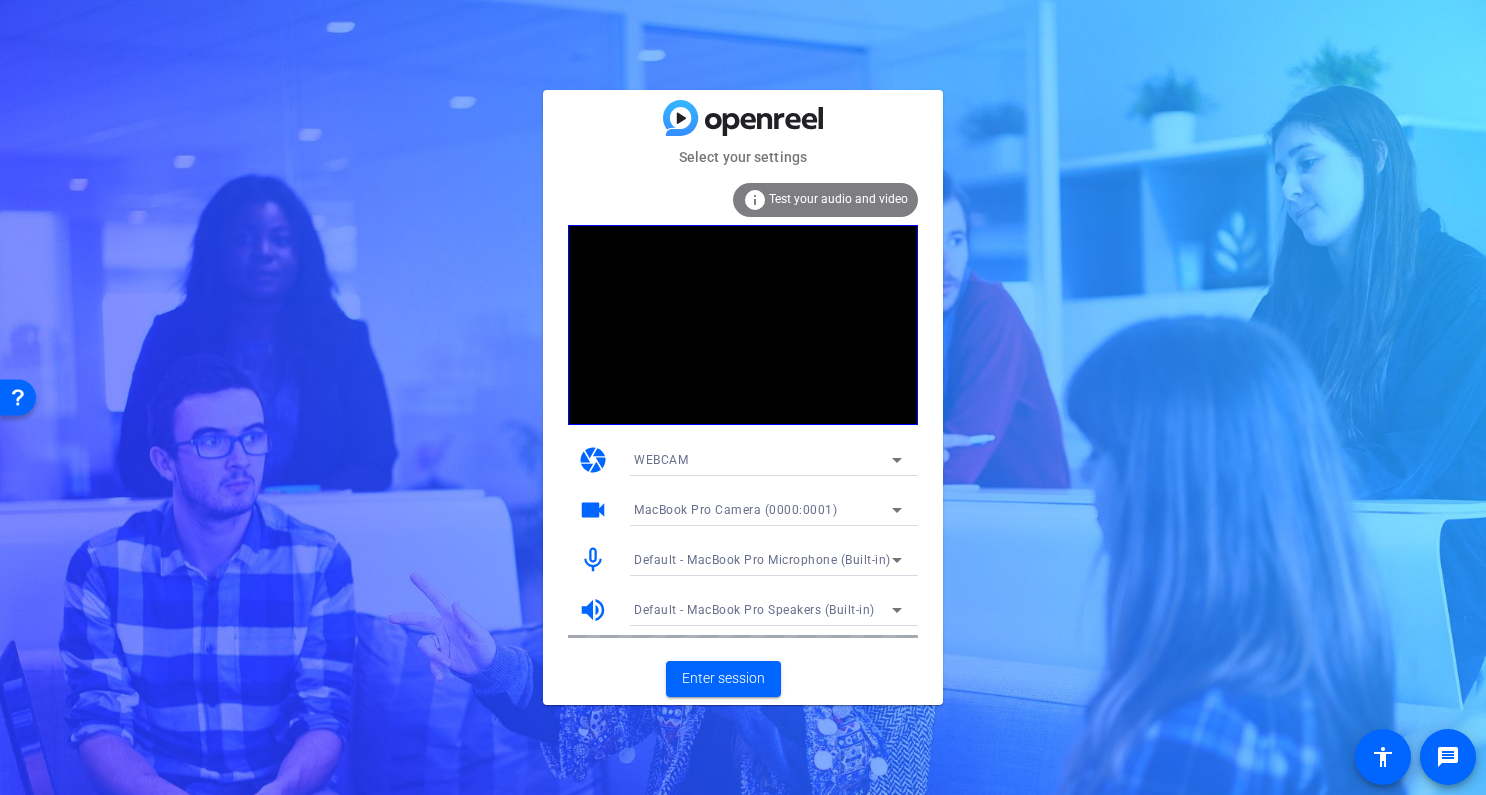 click 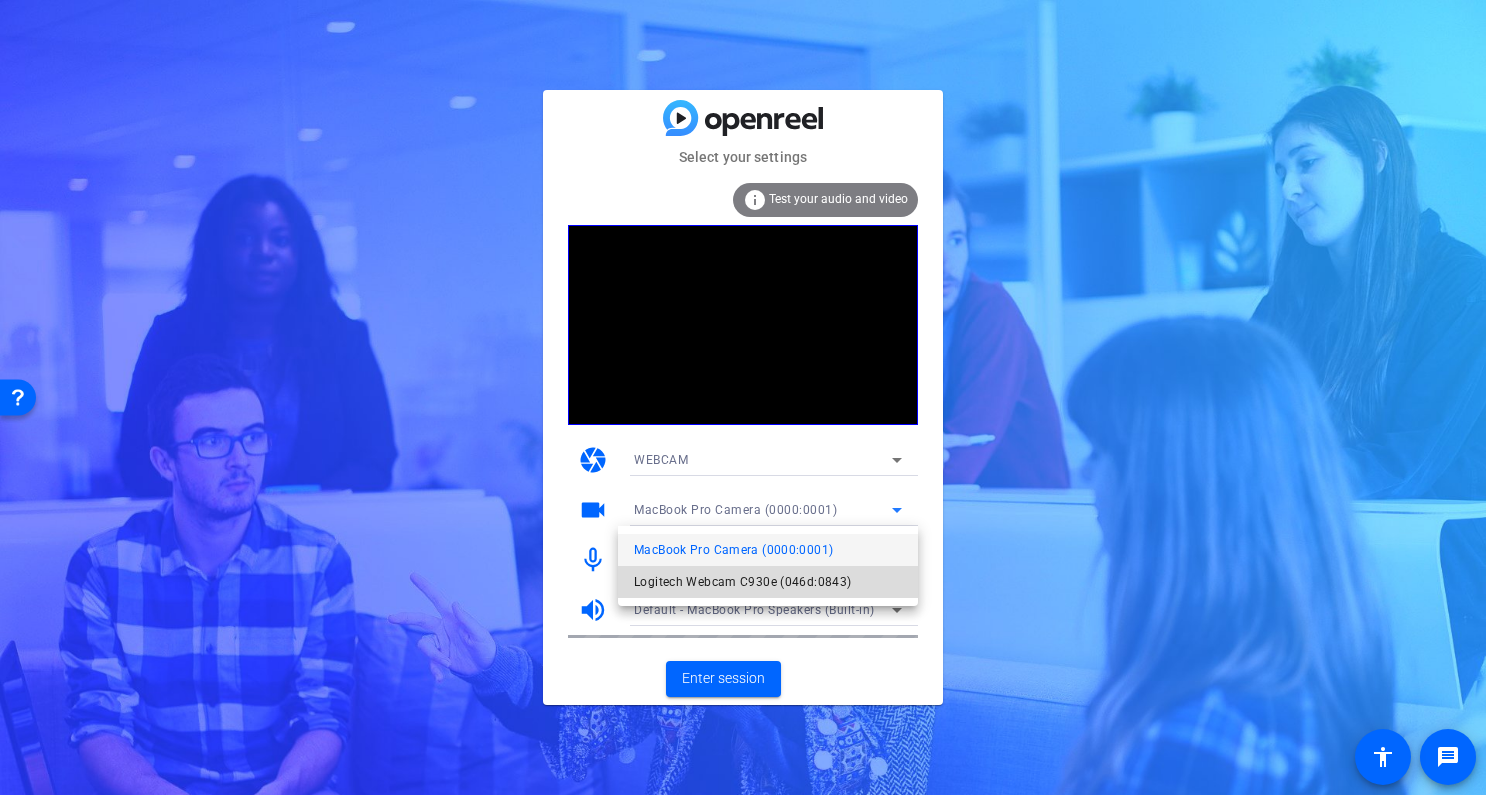 click on "Logitech Webcam C930e (046d:0843)" at bounding box center (742, 582) 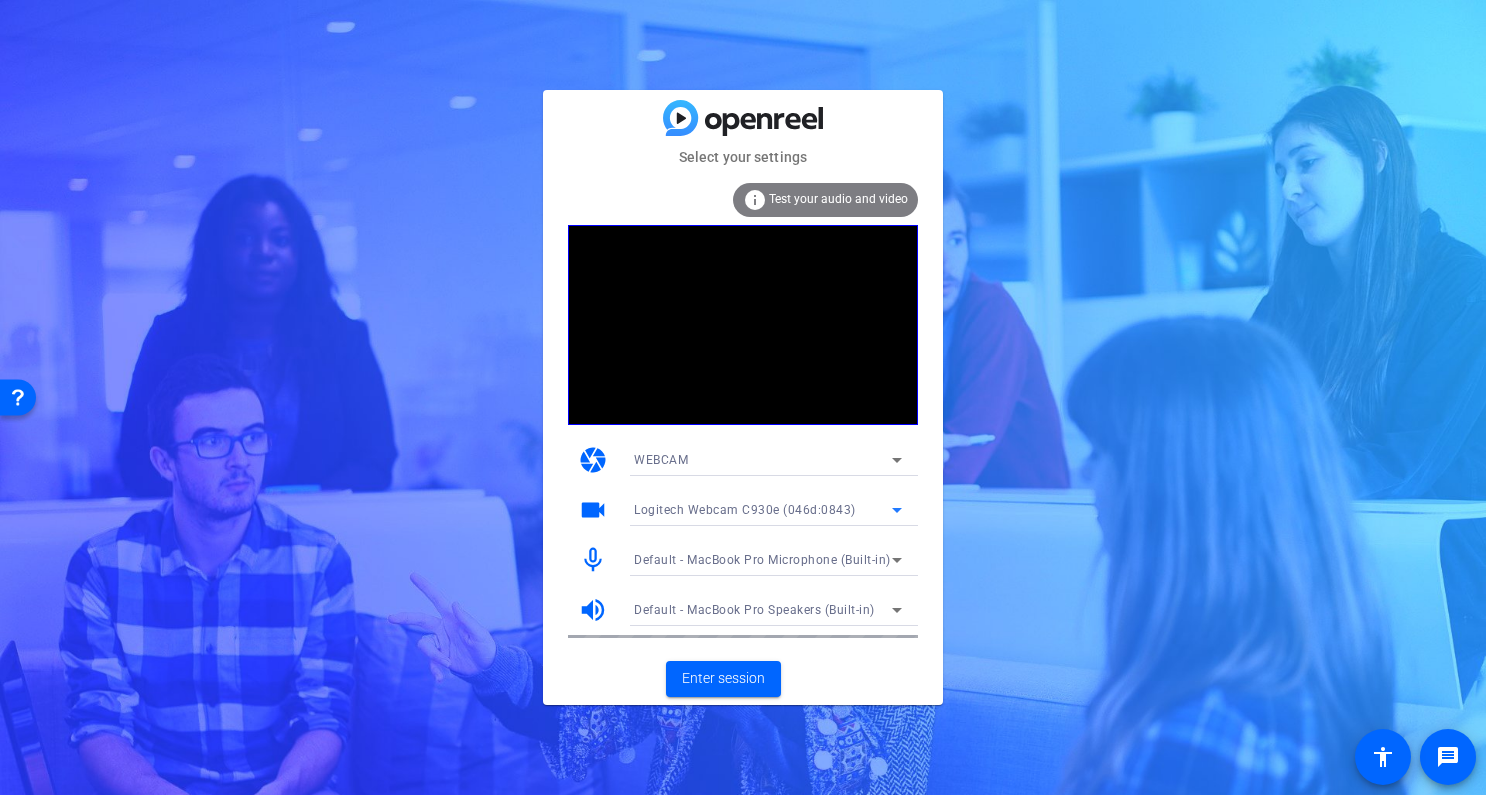 click on "Default - MacBook Pro Microphone (Built-in)" at bounding box center (763, 559) 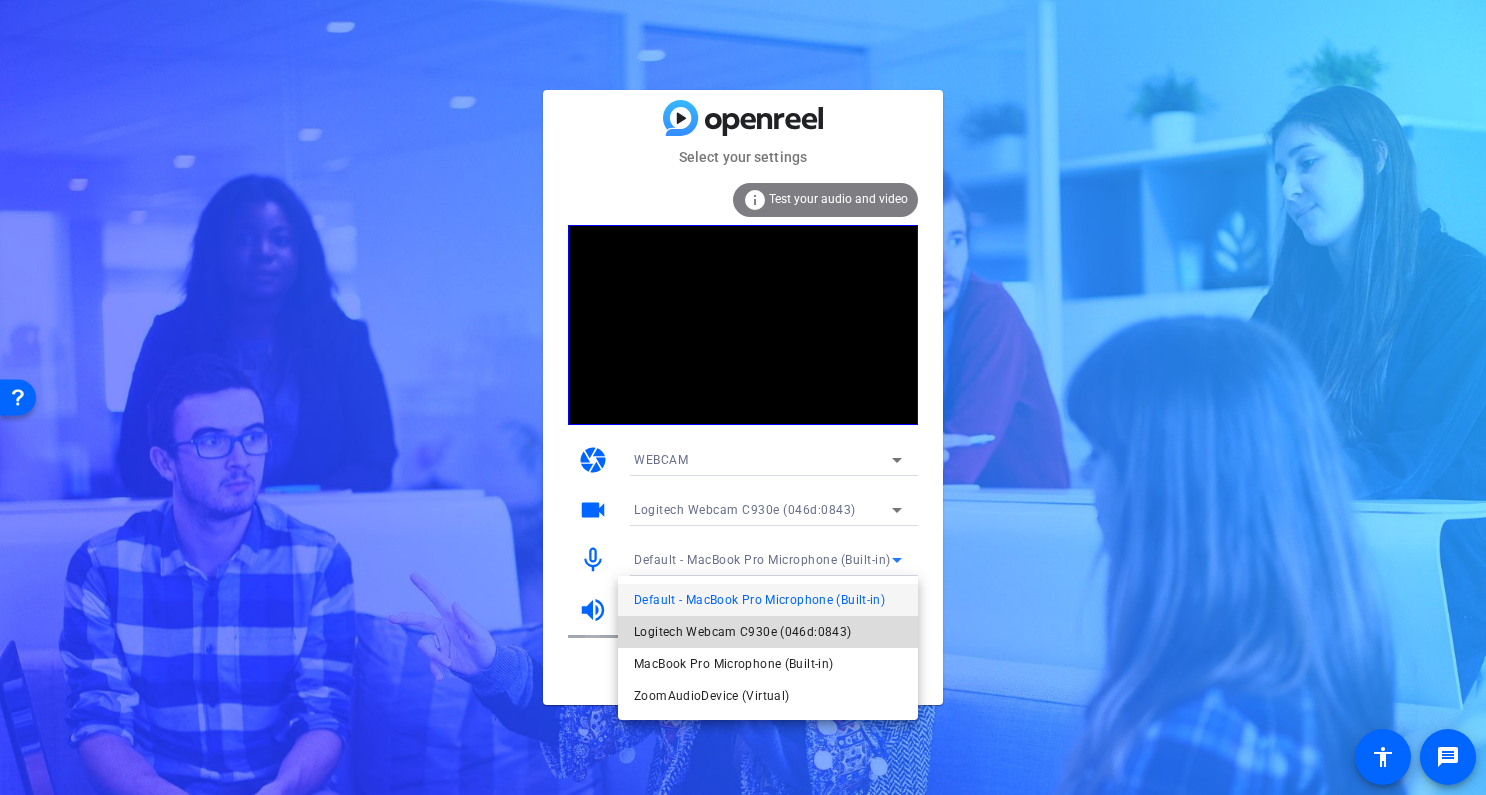 click on "Logitech Webcam C930e (046d:0843)" at bounding box center [742, 632] 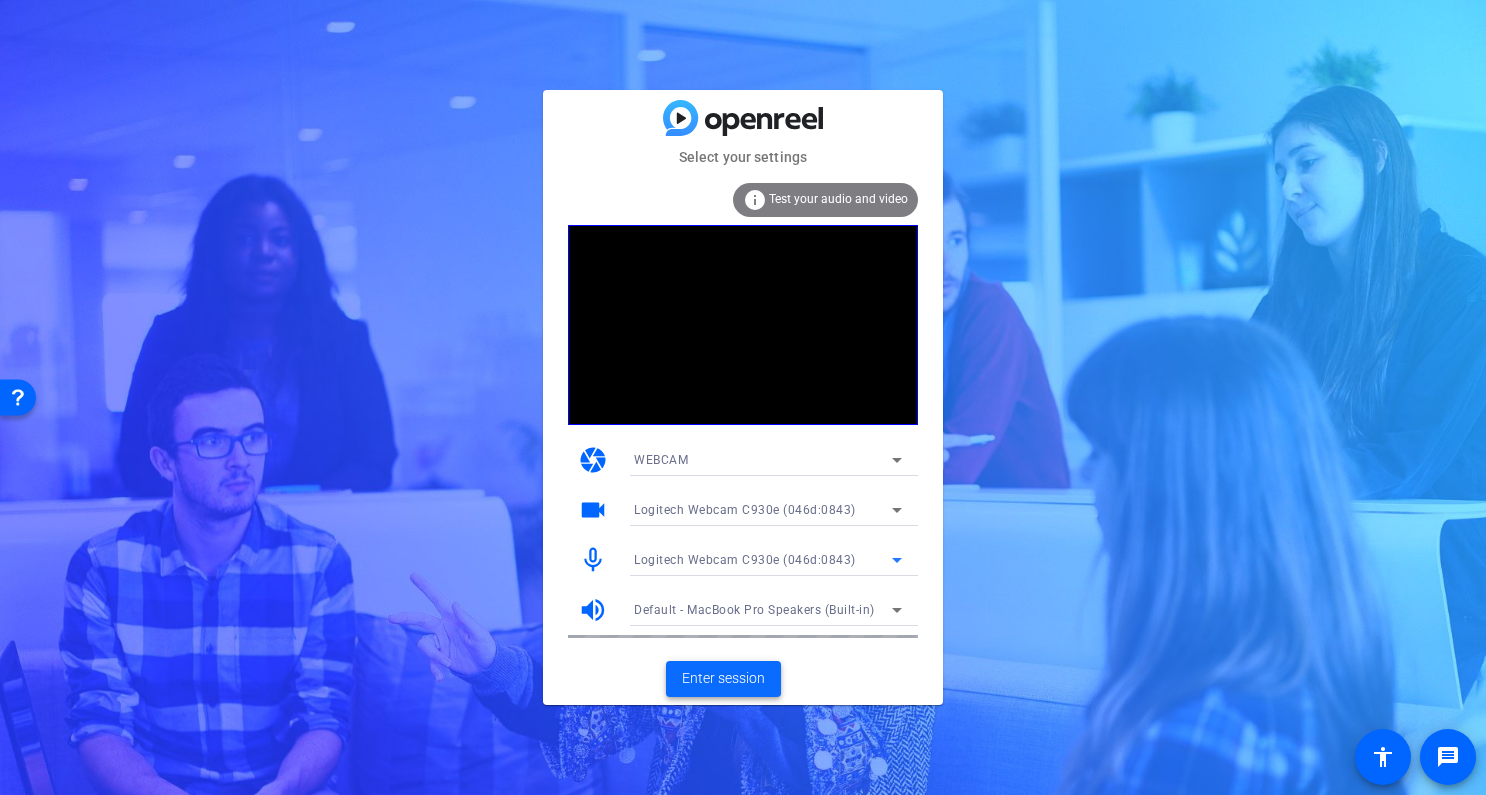 click on "Enter session" 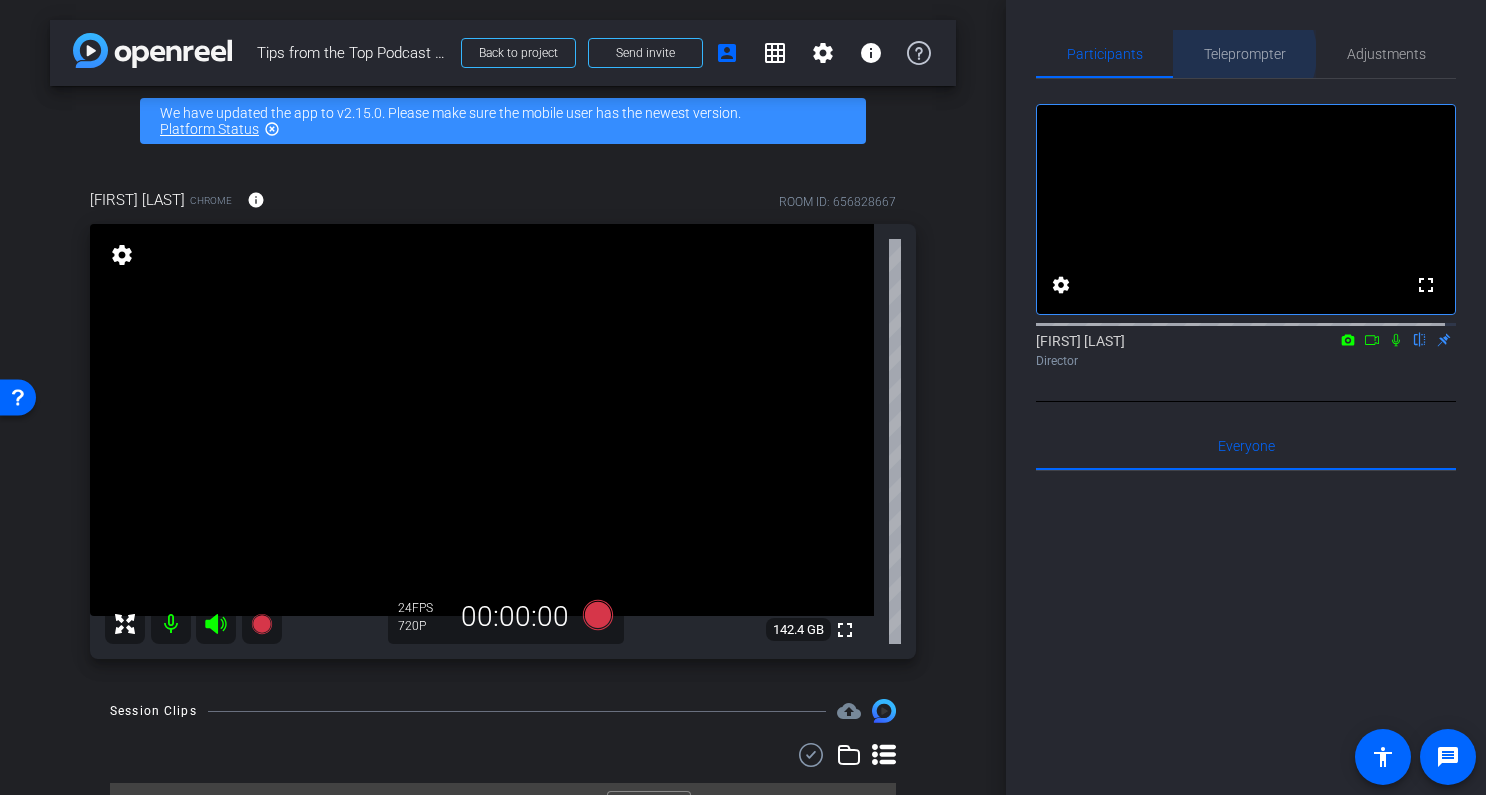 click on "Teleprompter" at bounding box center [1245, 54] 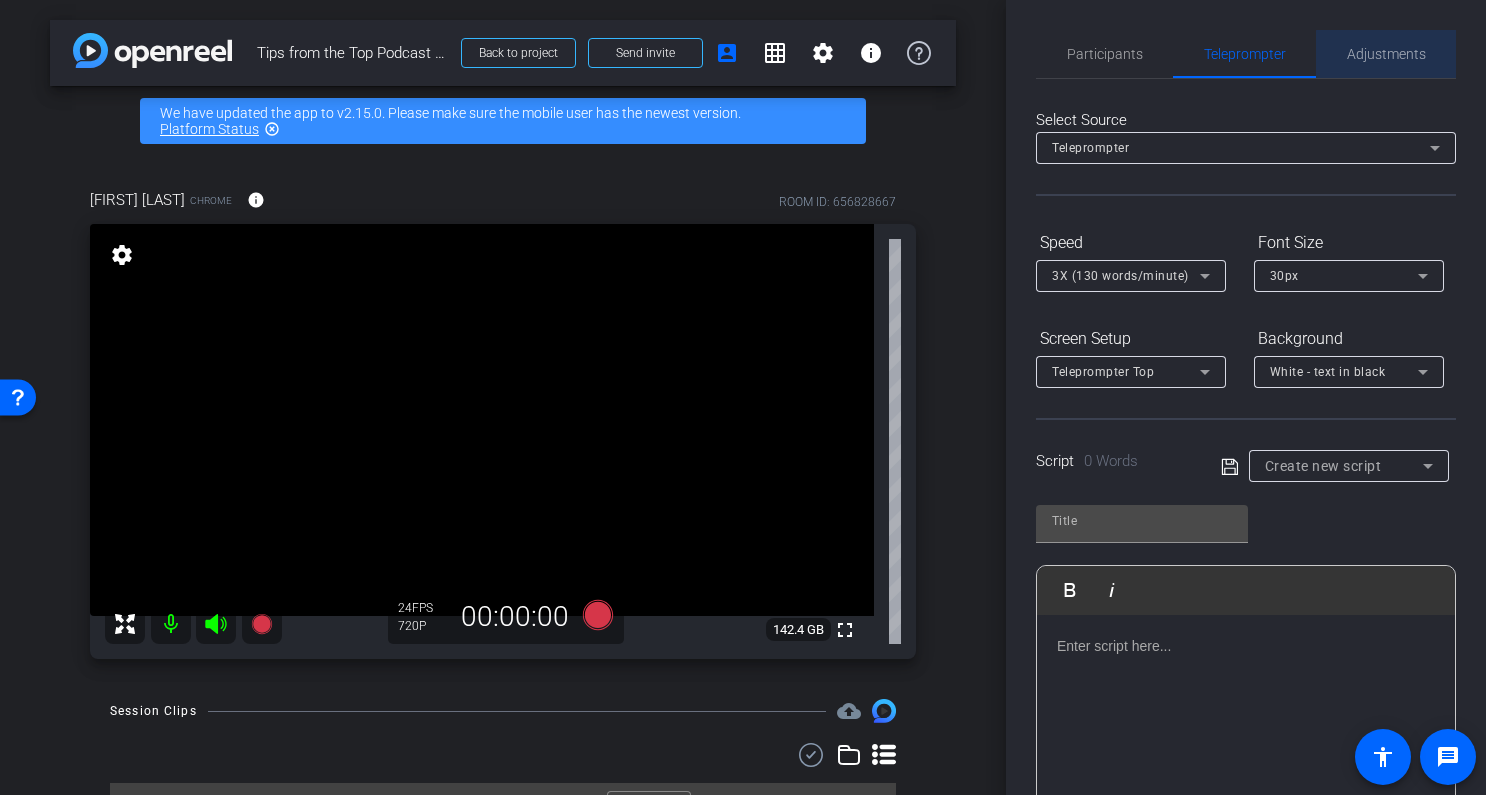 click on "Adjustments" at bounding box center (1386, 54) 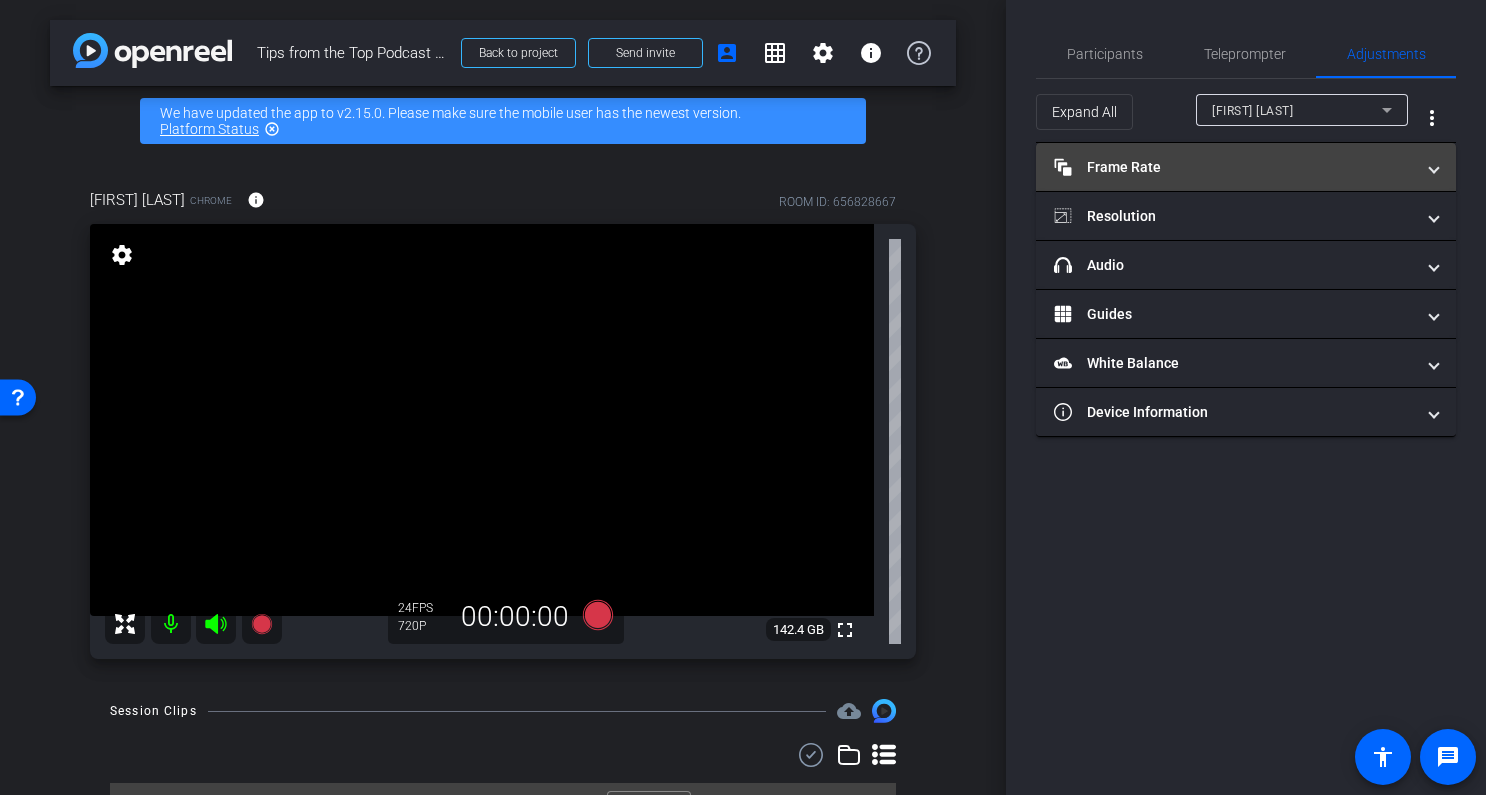 click on "Frame Rate
Frame Rate" at bounding box center (1246, 167) 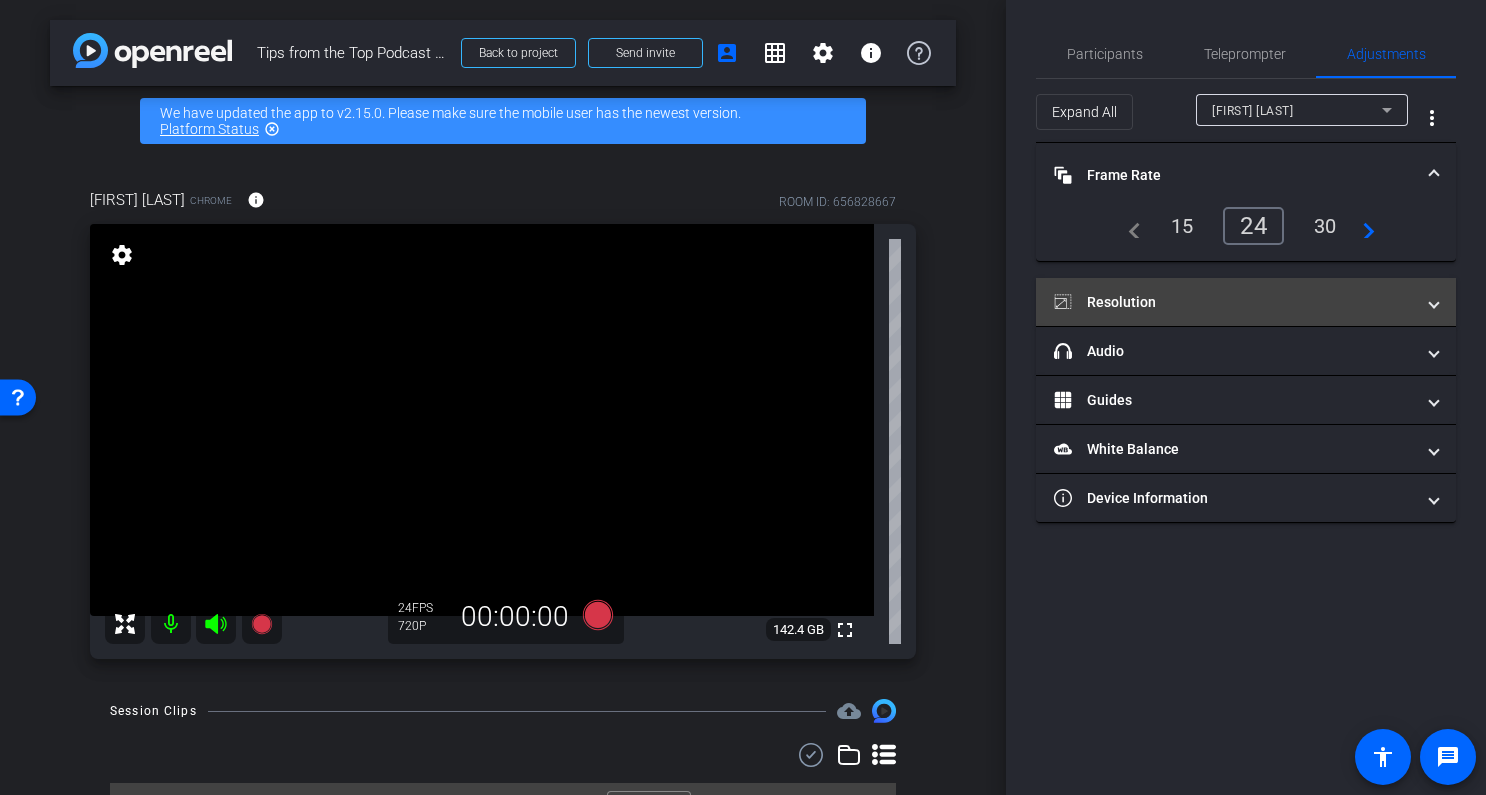 click on "Resolution" at bounding box center (1234, 302) 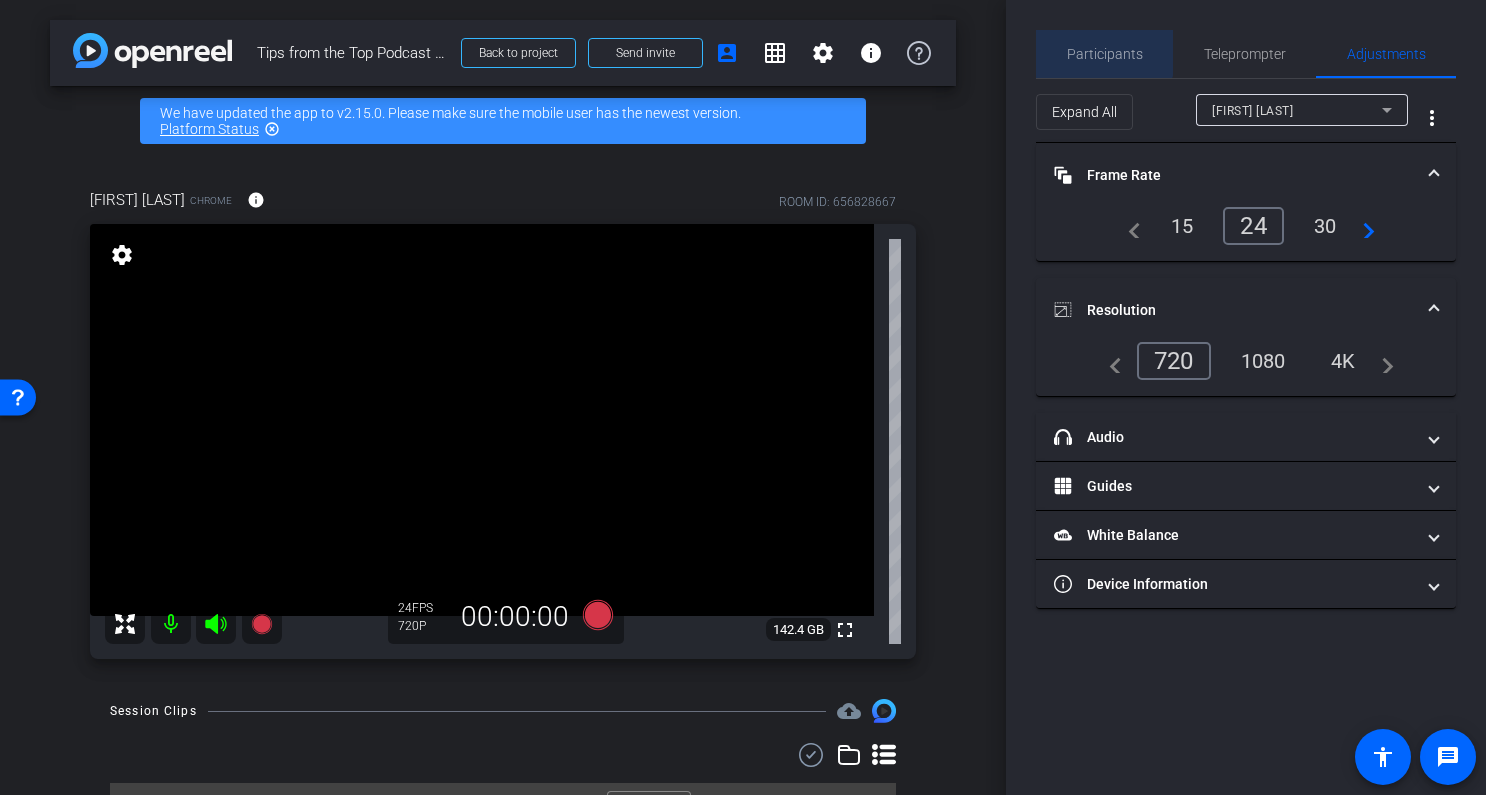 click on "Participants" at bounding box center (1104, 54) 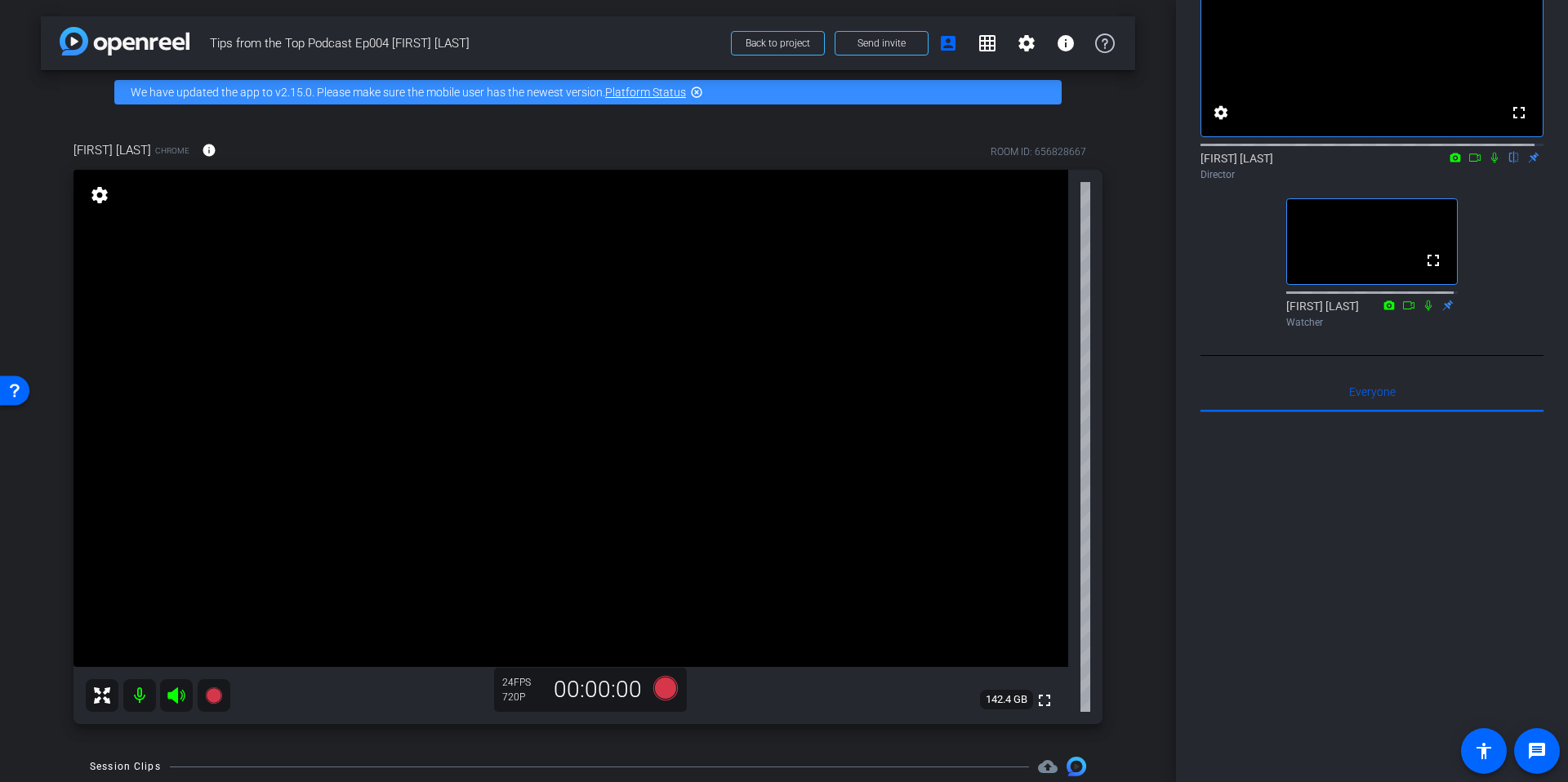 scroll, scrollTop: 112, scrollLeft: 0, axis: vertical 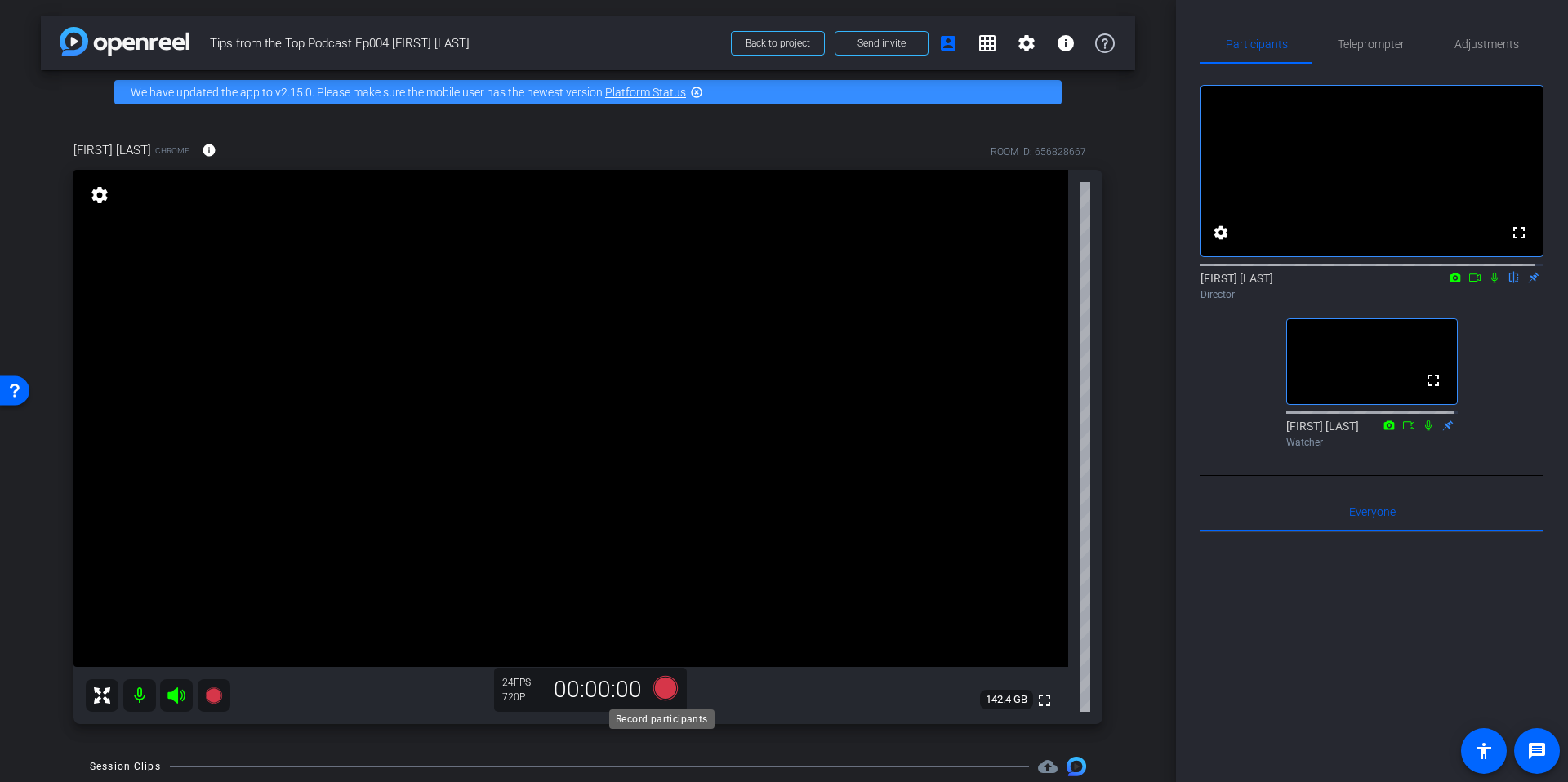 click 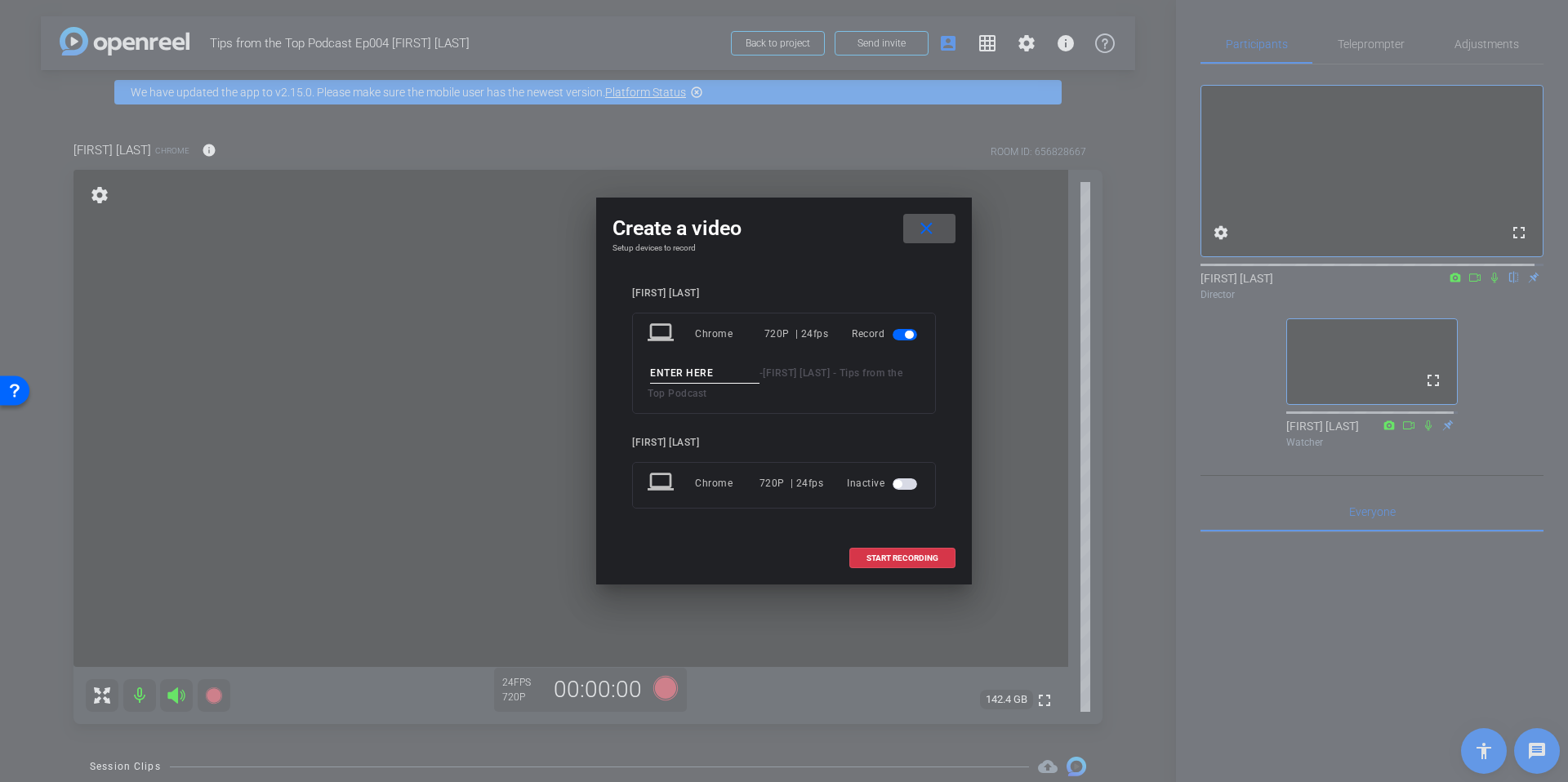 click at bounding box center [705, 373] 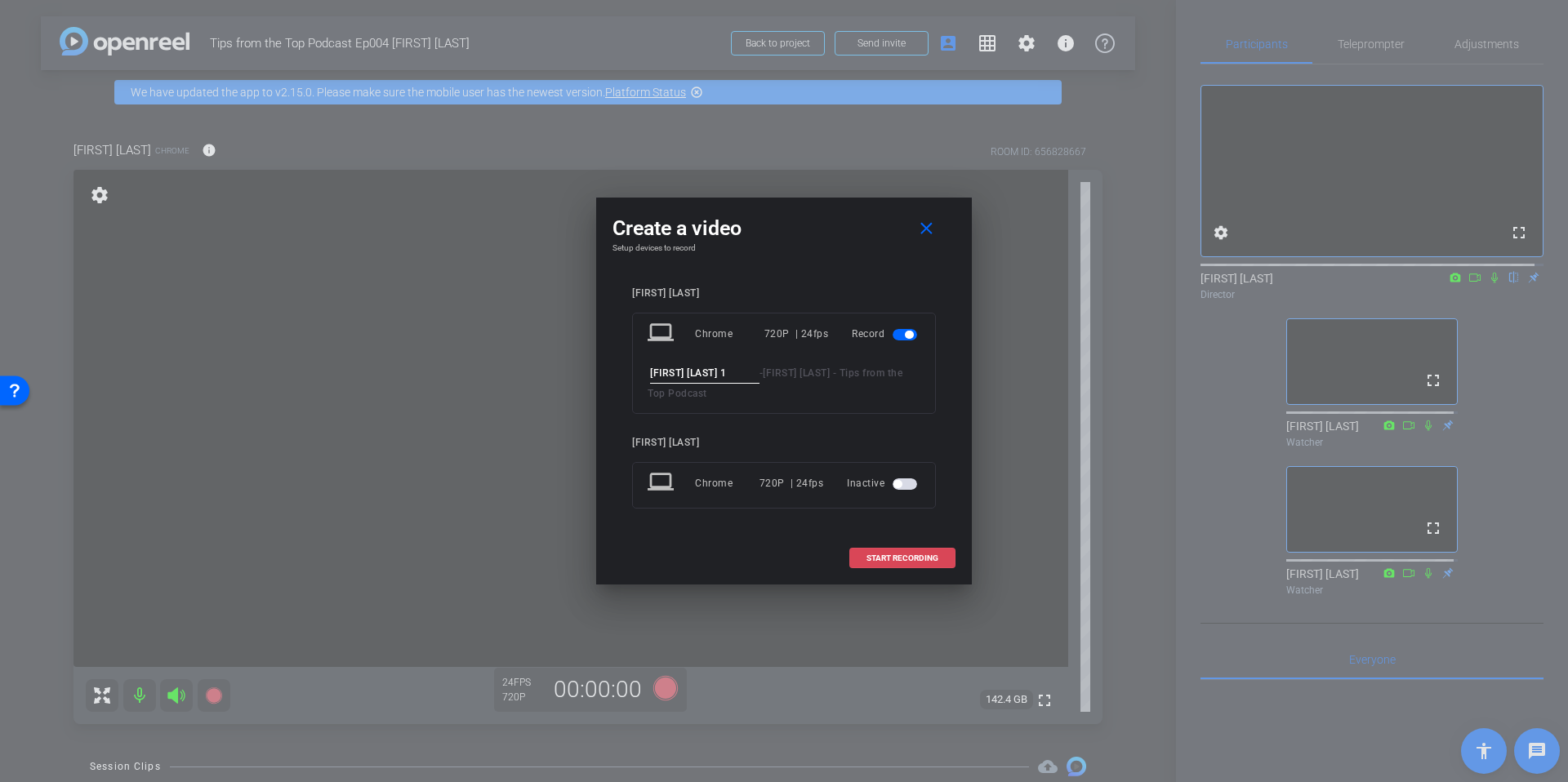 type on "[FIRST] [LAST] 1" 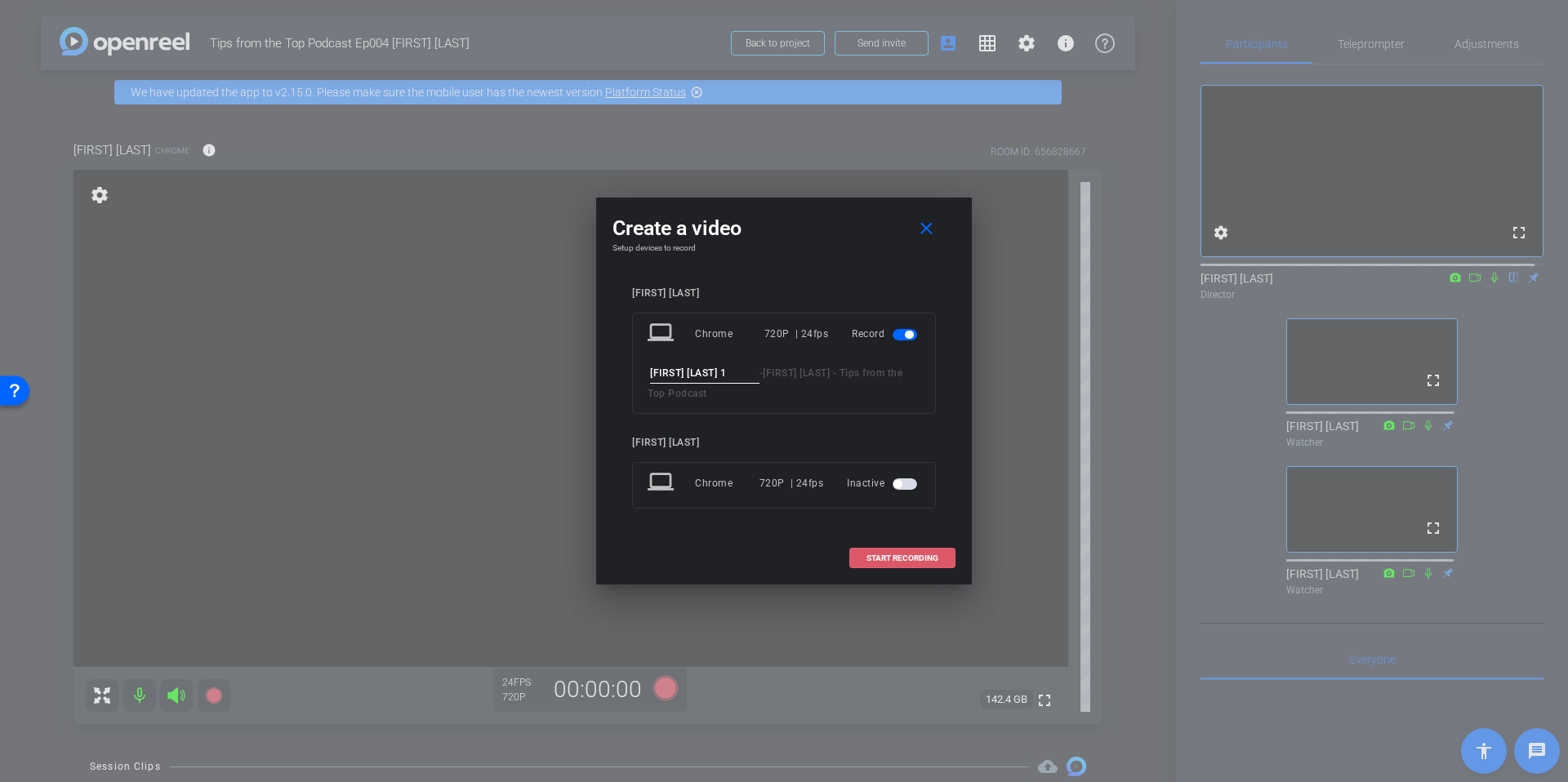 click on "START RECORDING" at bounding box center (902, 558) 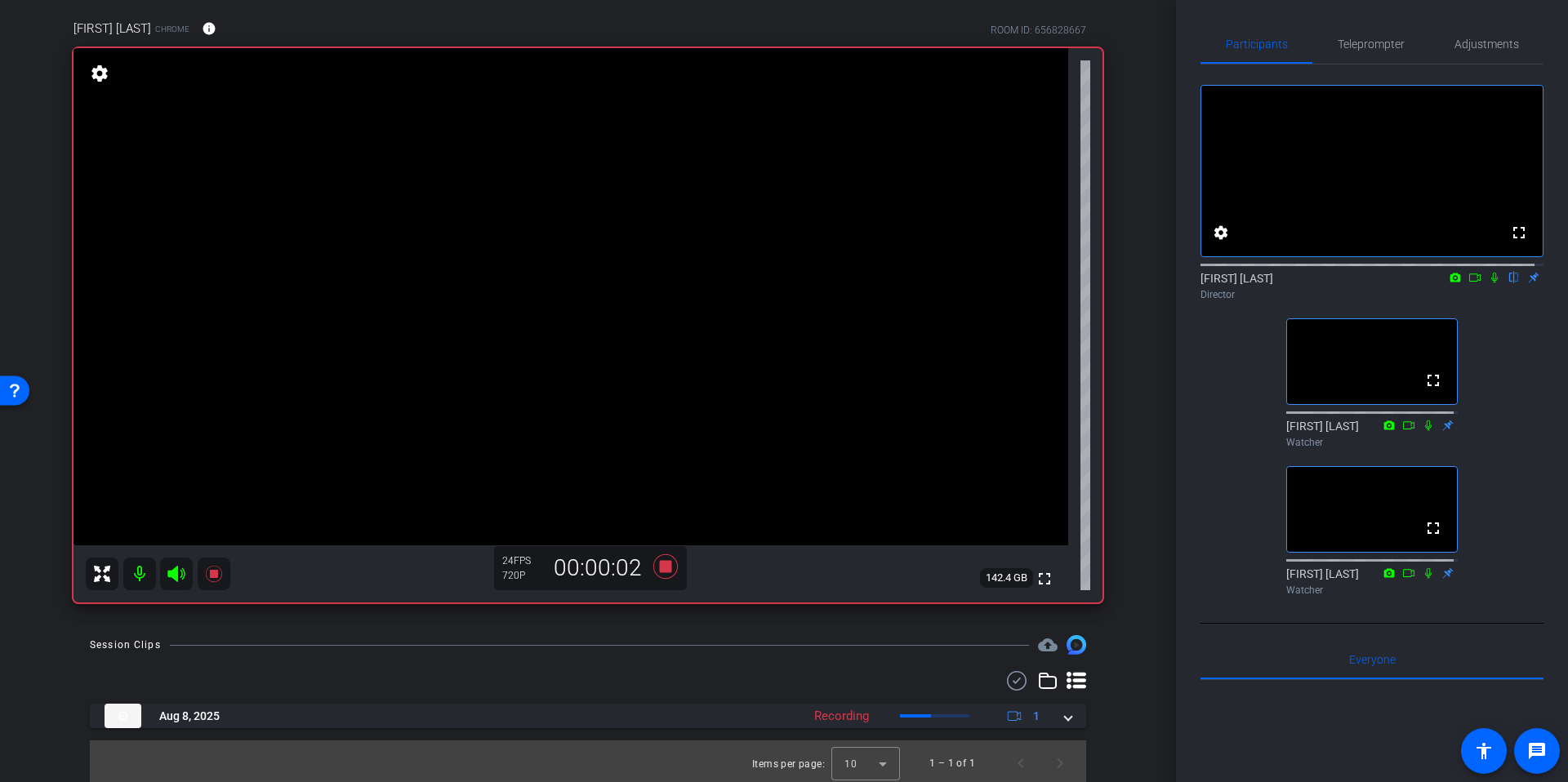 scroll, scrollTop: 126, scrollLeft: 0, axis: vertical 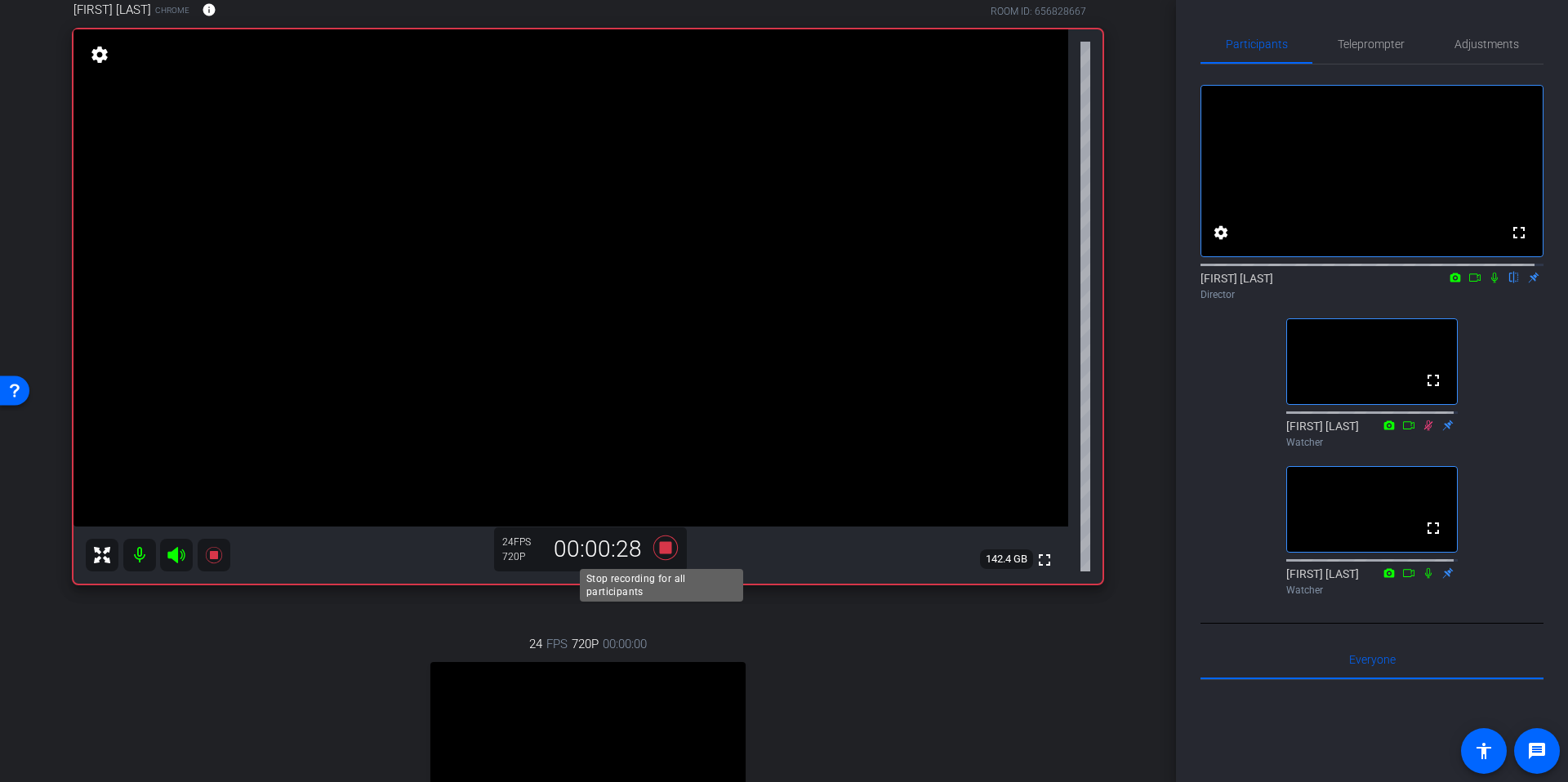 click 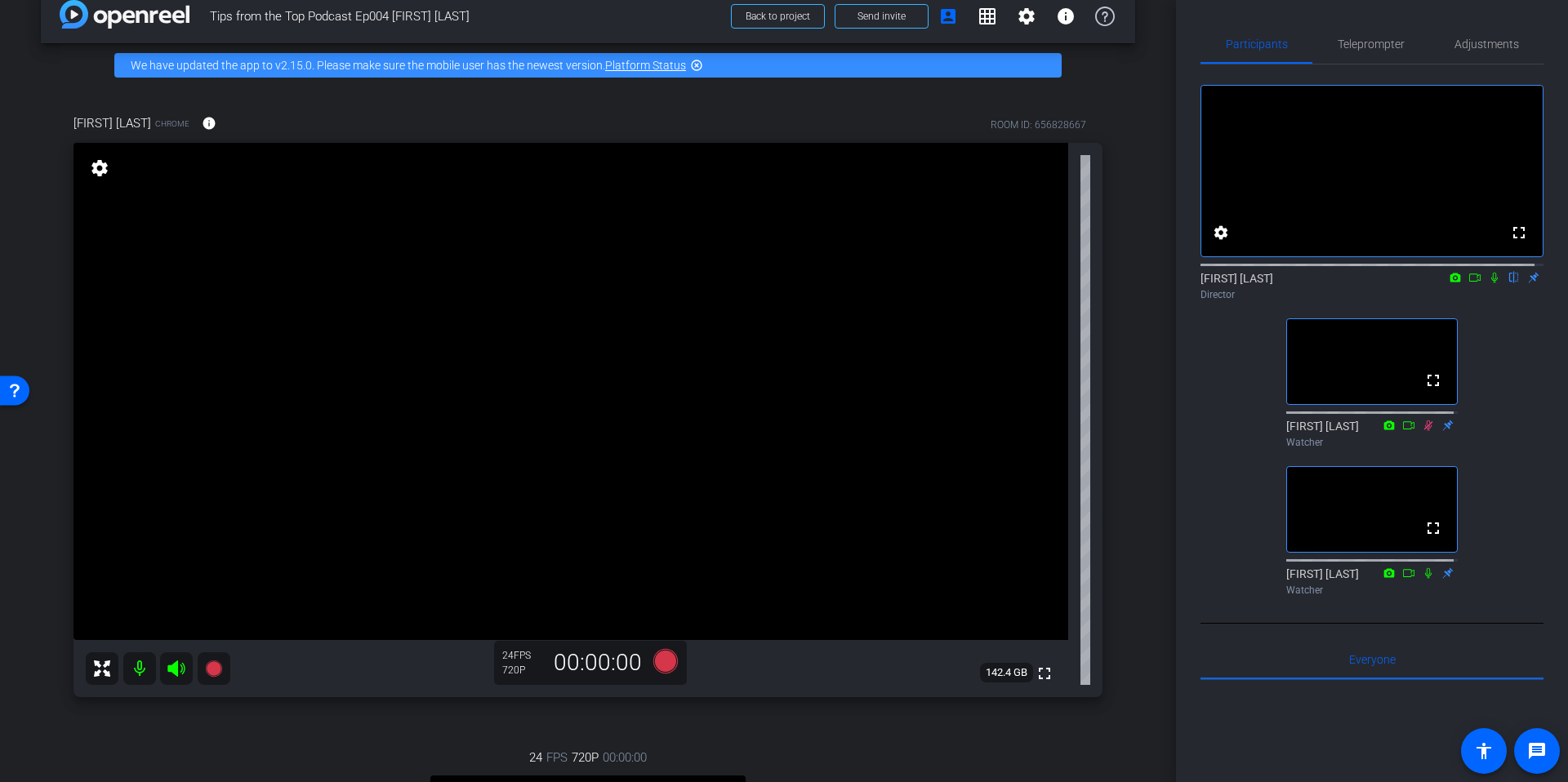 scroll, scrollTop: 35, scrollLeft: 0, axis: vertical 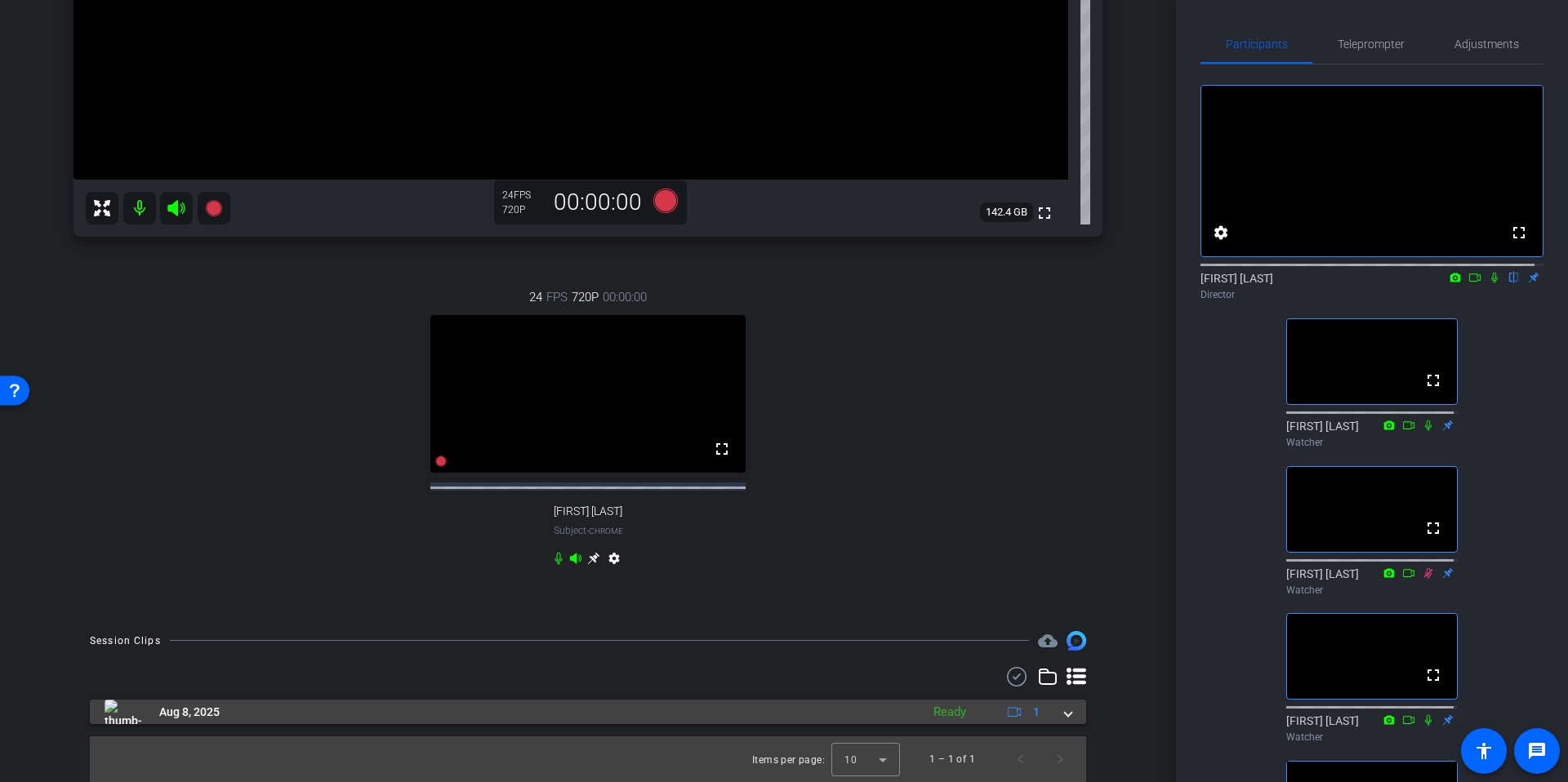 click on "Aug 8, 2025   Ready
1" at bounding box center (585, 712) 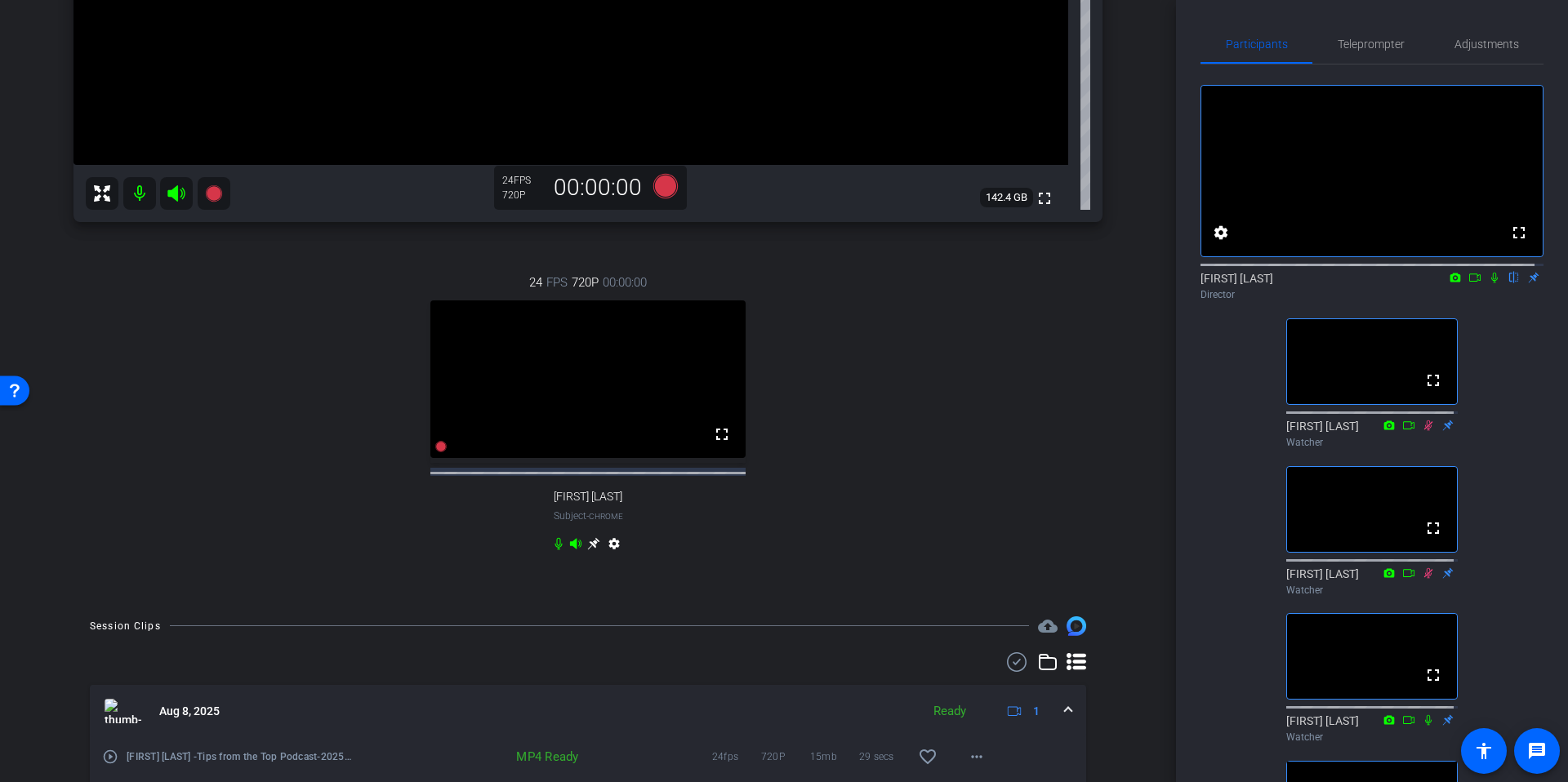 click 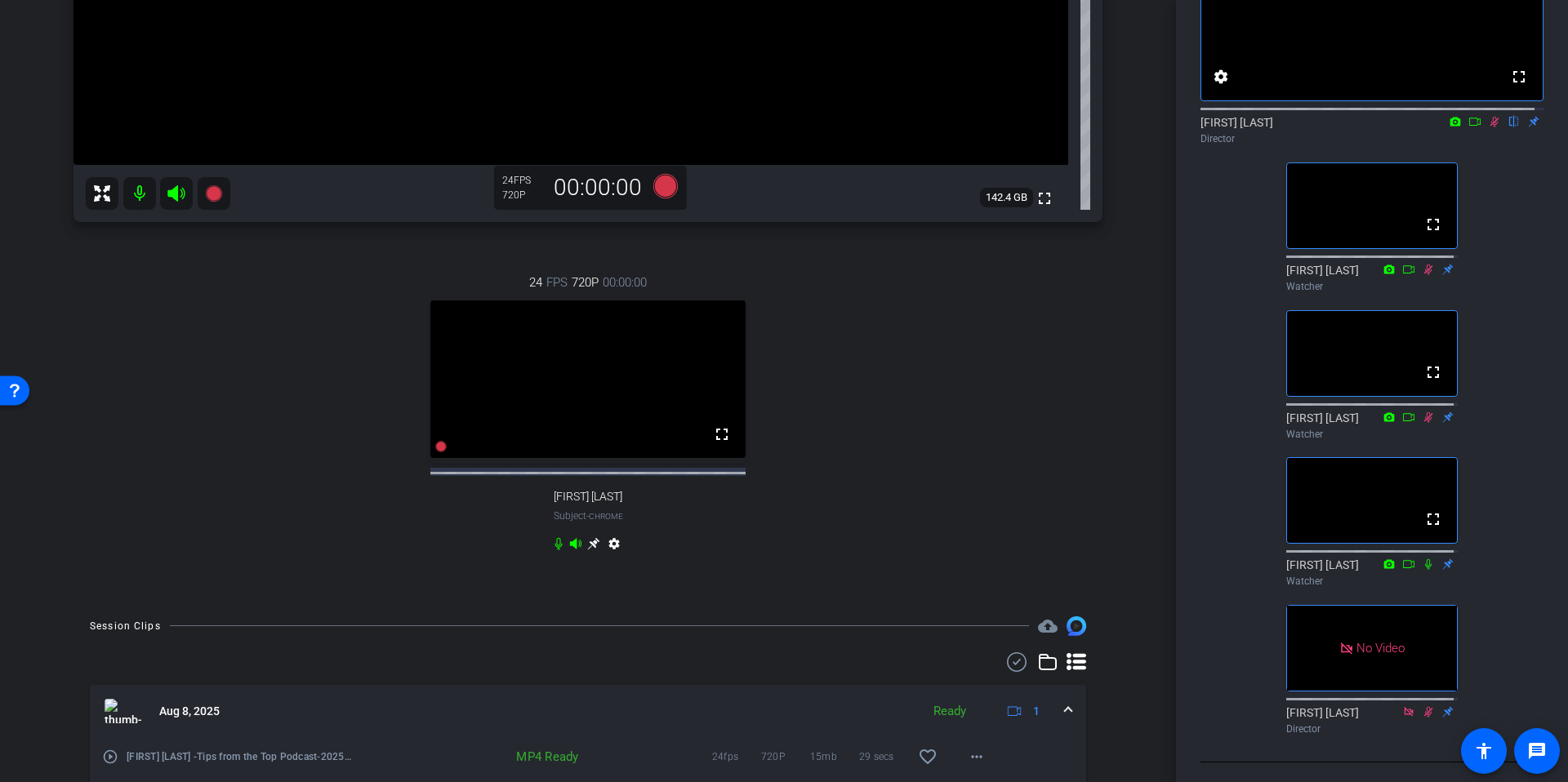 scroll, scrollTop: 273, scrollLeft: 0, axis: vertical 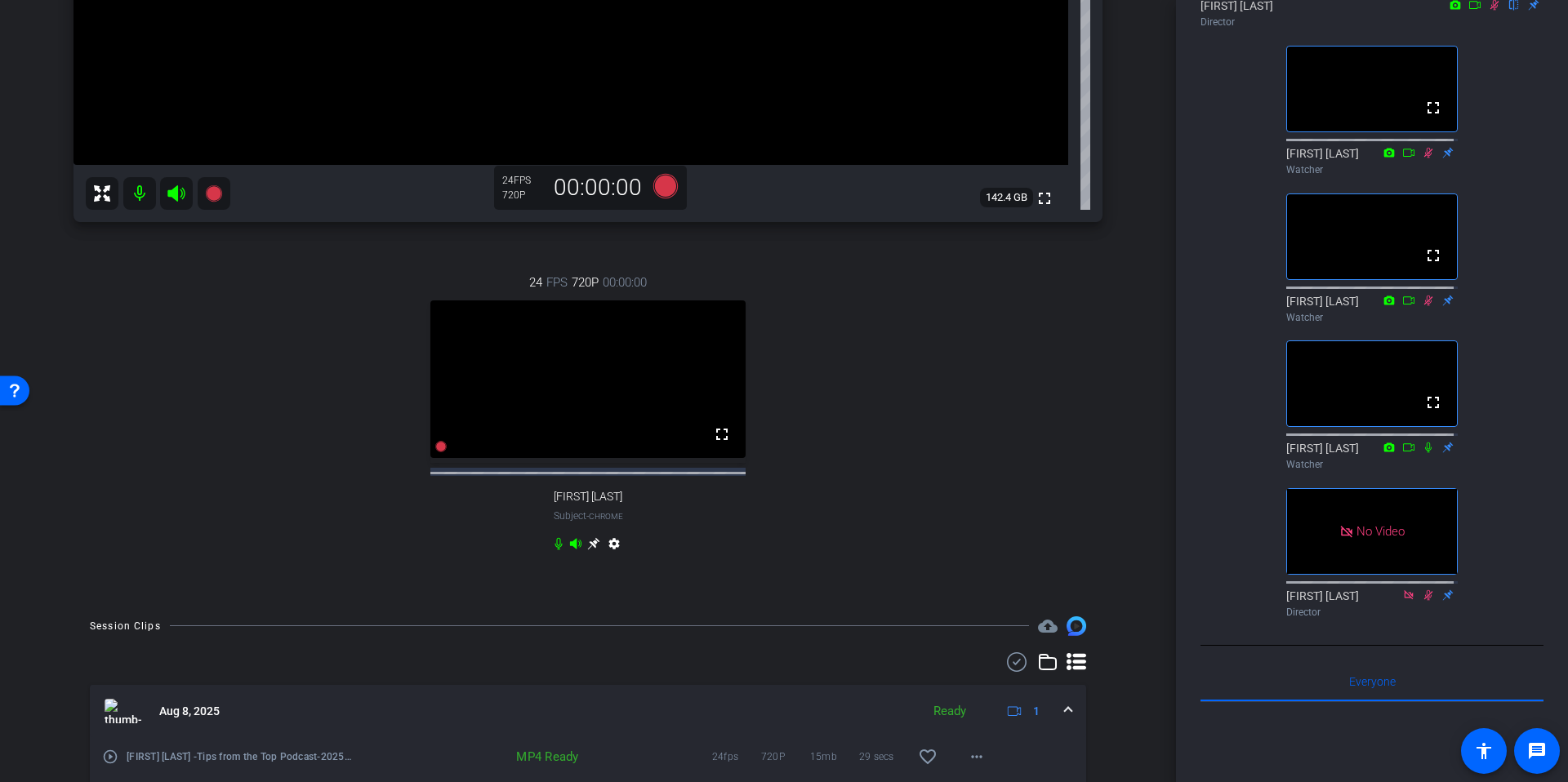 drag, startPoint x: 1567, startPoint y: 185, endPoint x: 1566, endPoint y: 323, distance: 138.00362 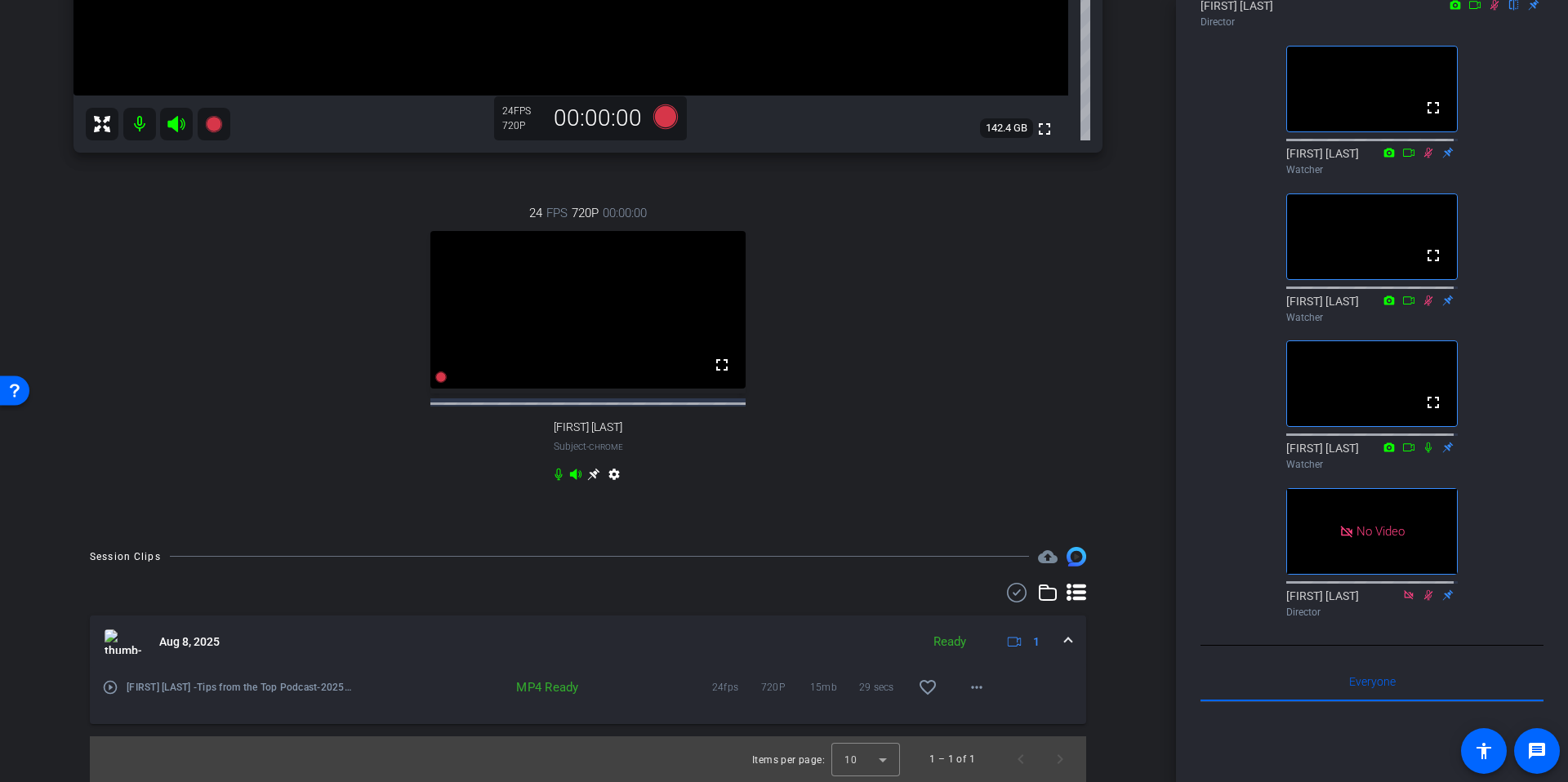 click on "play_circle_outline" at bounding box center [110, 687] 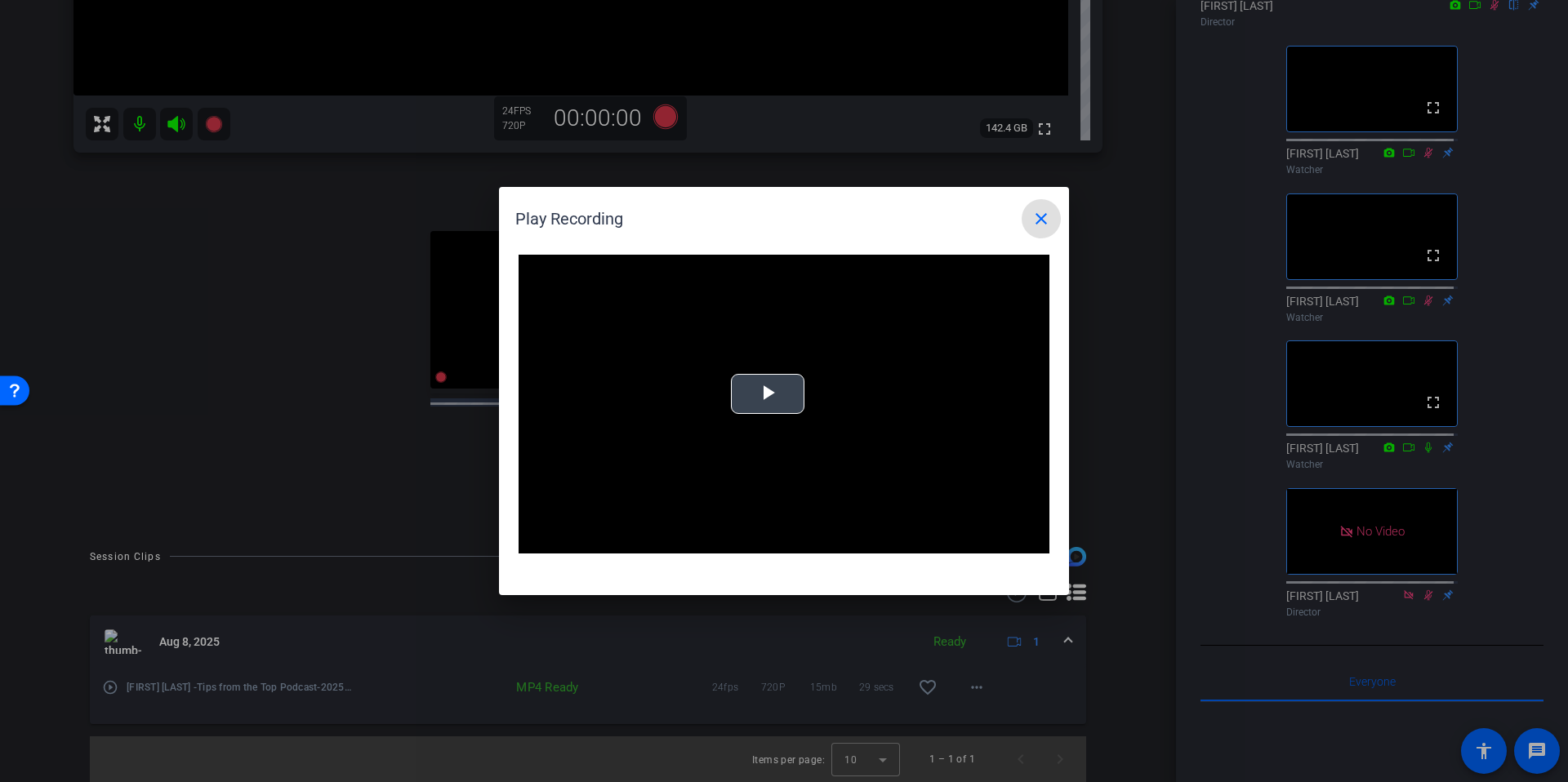 drag, startPoint x: 786, startPoint y: 388, endPoint x: 777, endPoint y: 417, distance: 30.36445 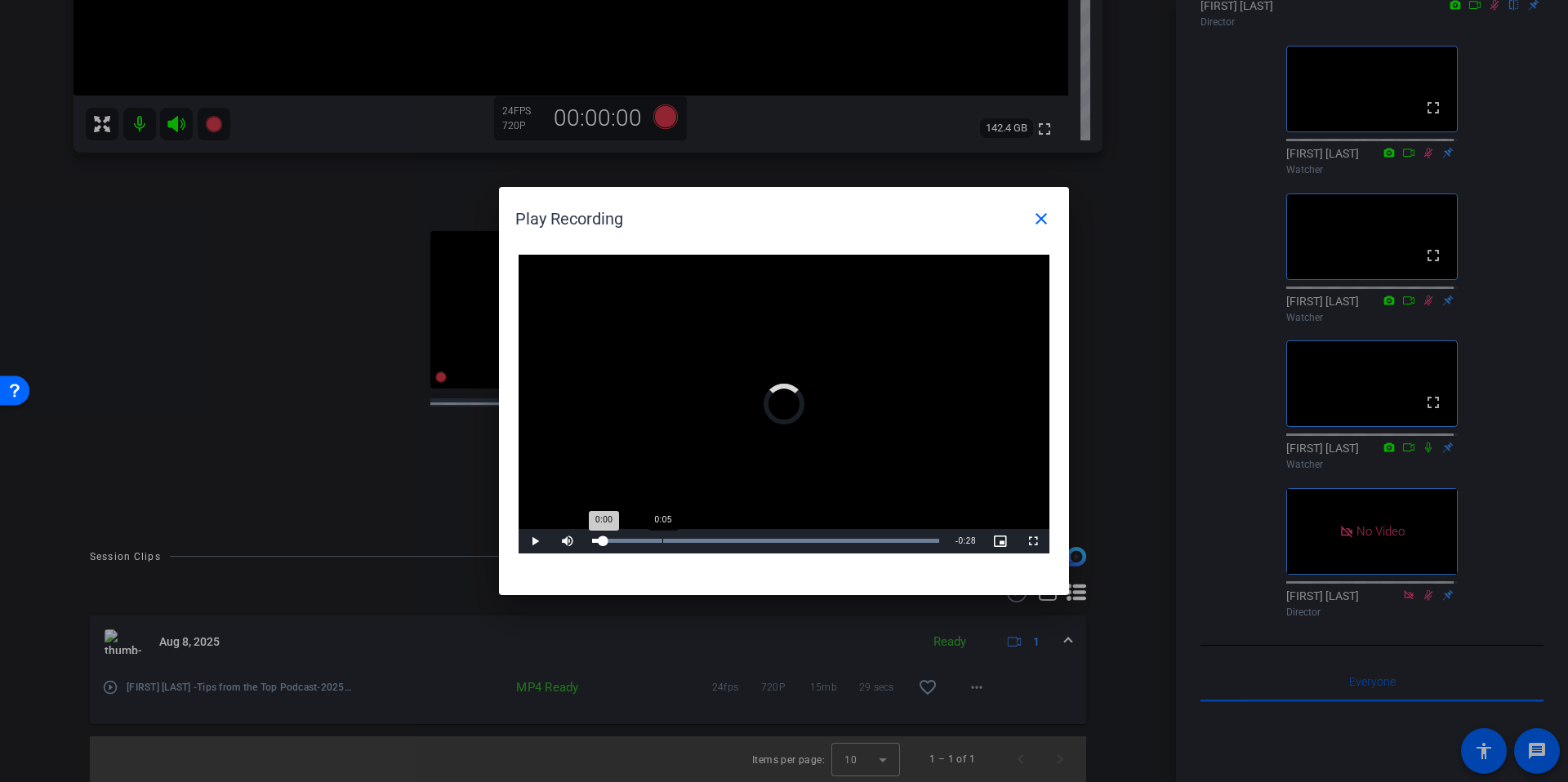 click on "Loaded :  100.00% 0:05 0:00" at bounding box center (765, 540) 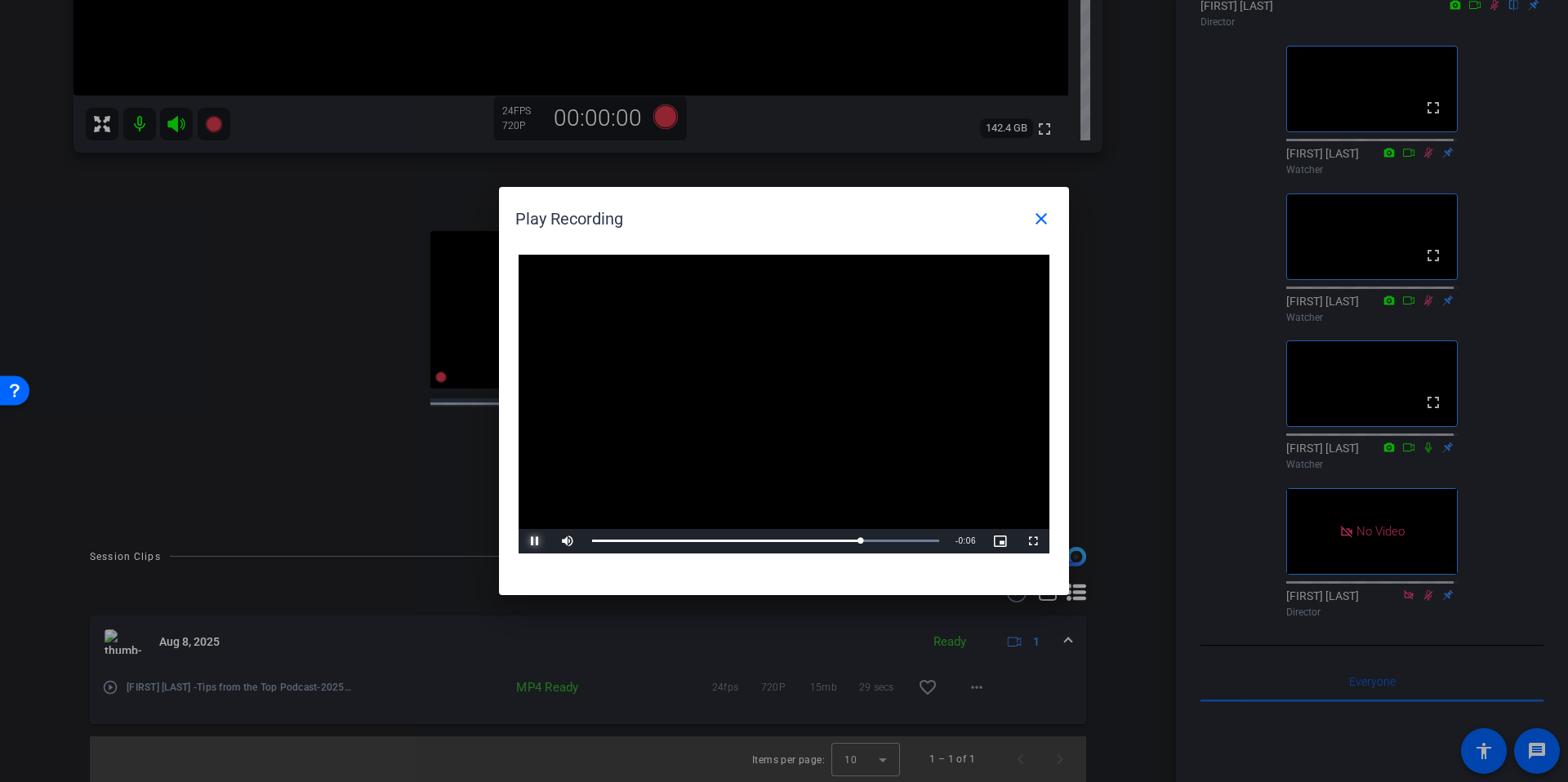 click at bounding box center [535, 541] 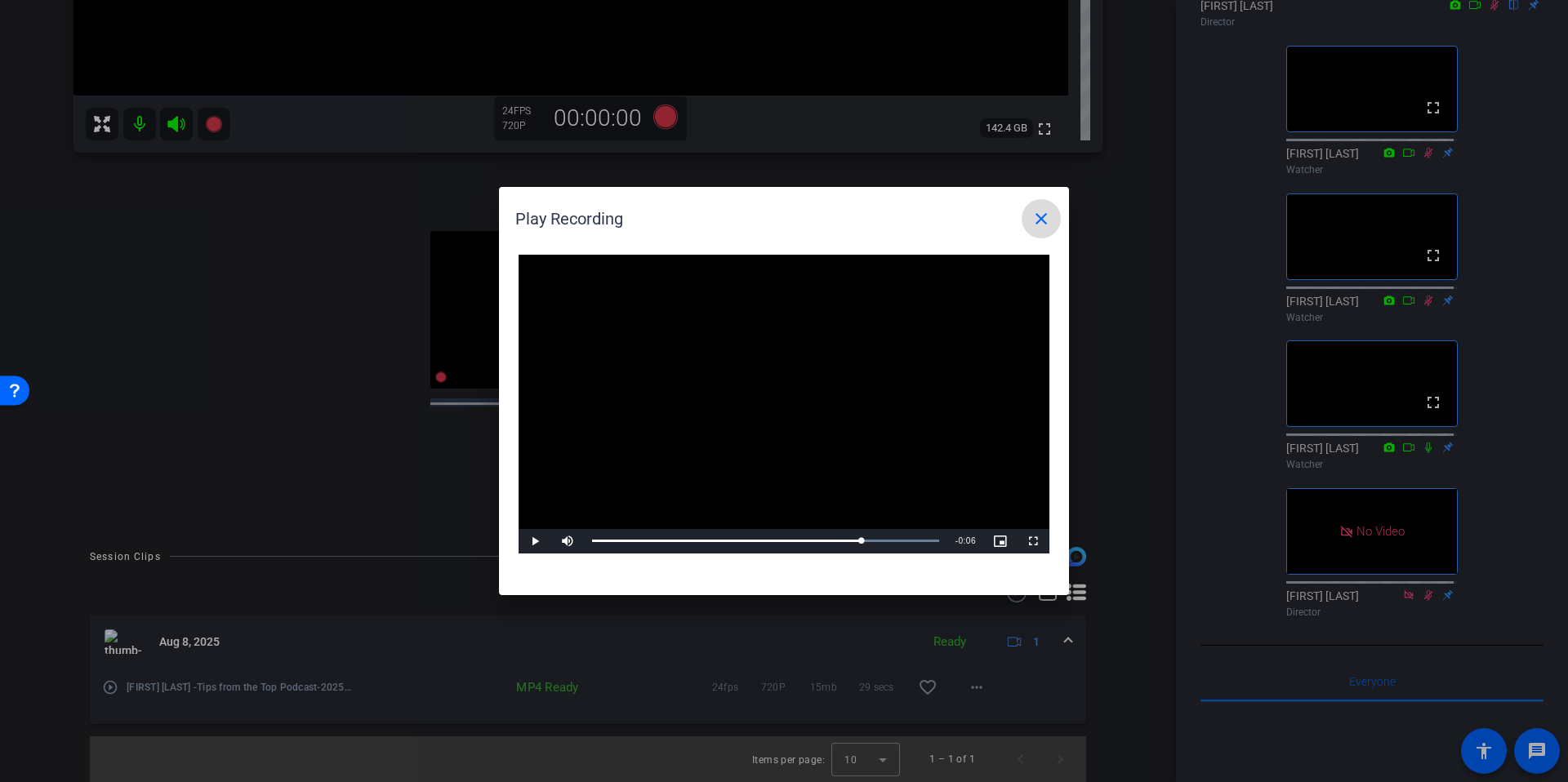 click on "close" at bounding box center (1041, 219) 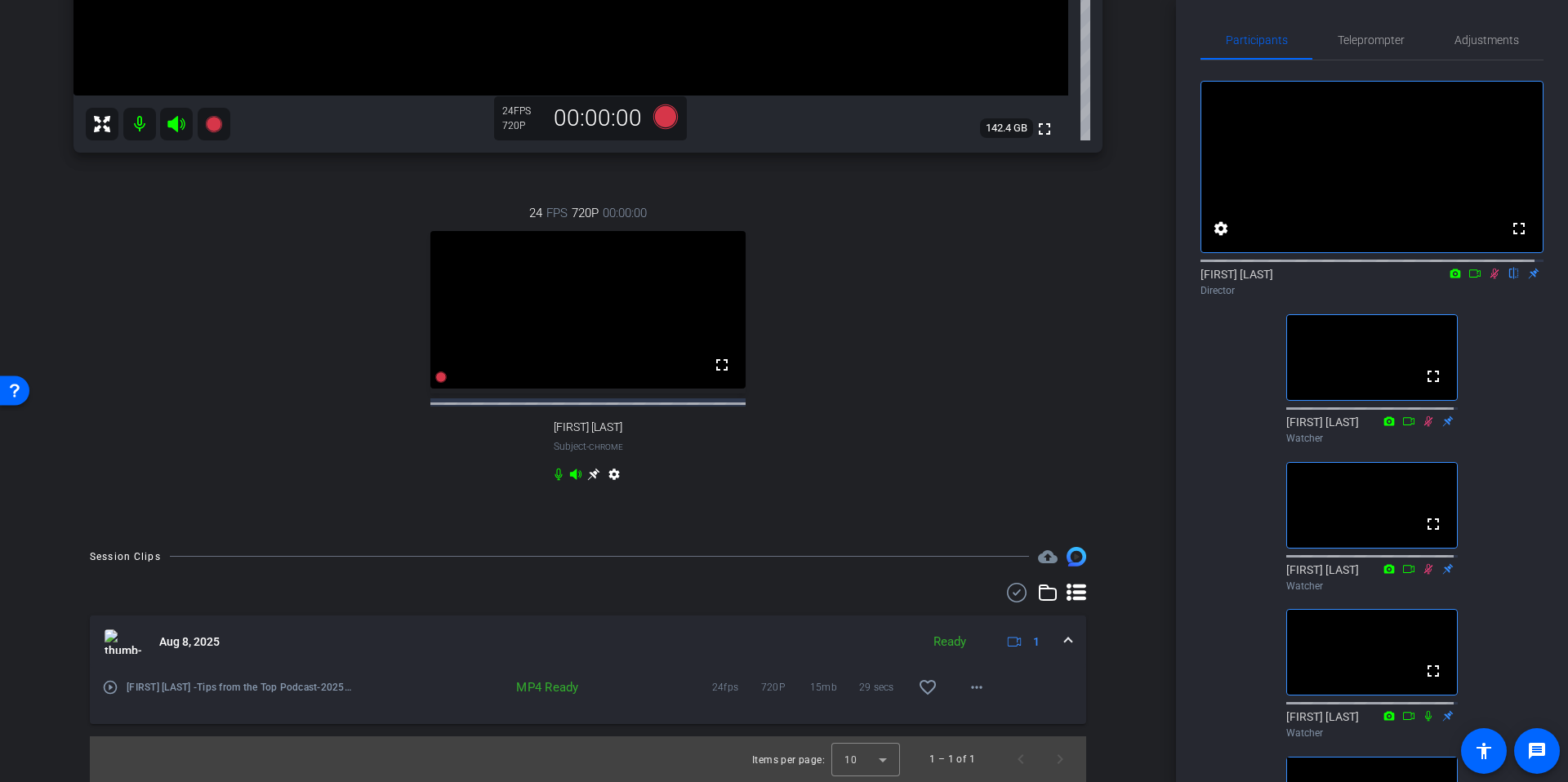 scroll, scrollTop: 0, scrollLeft: 0, axis: both 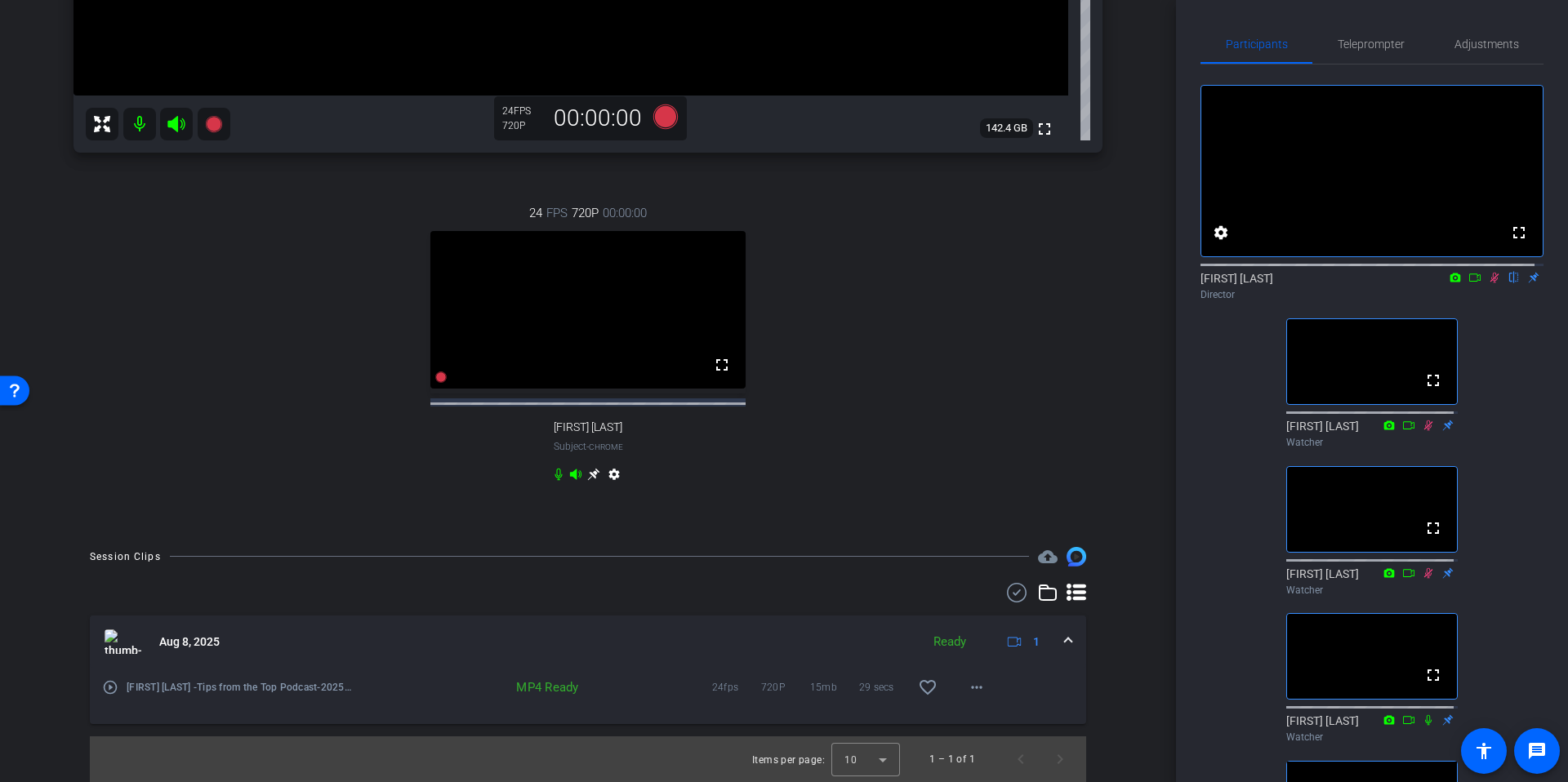 drag, startPoint x: 1567, startPoint y: 198, endPoint x: 1567, endPoint y: -65, distance: 263 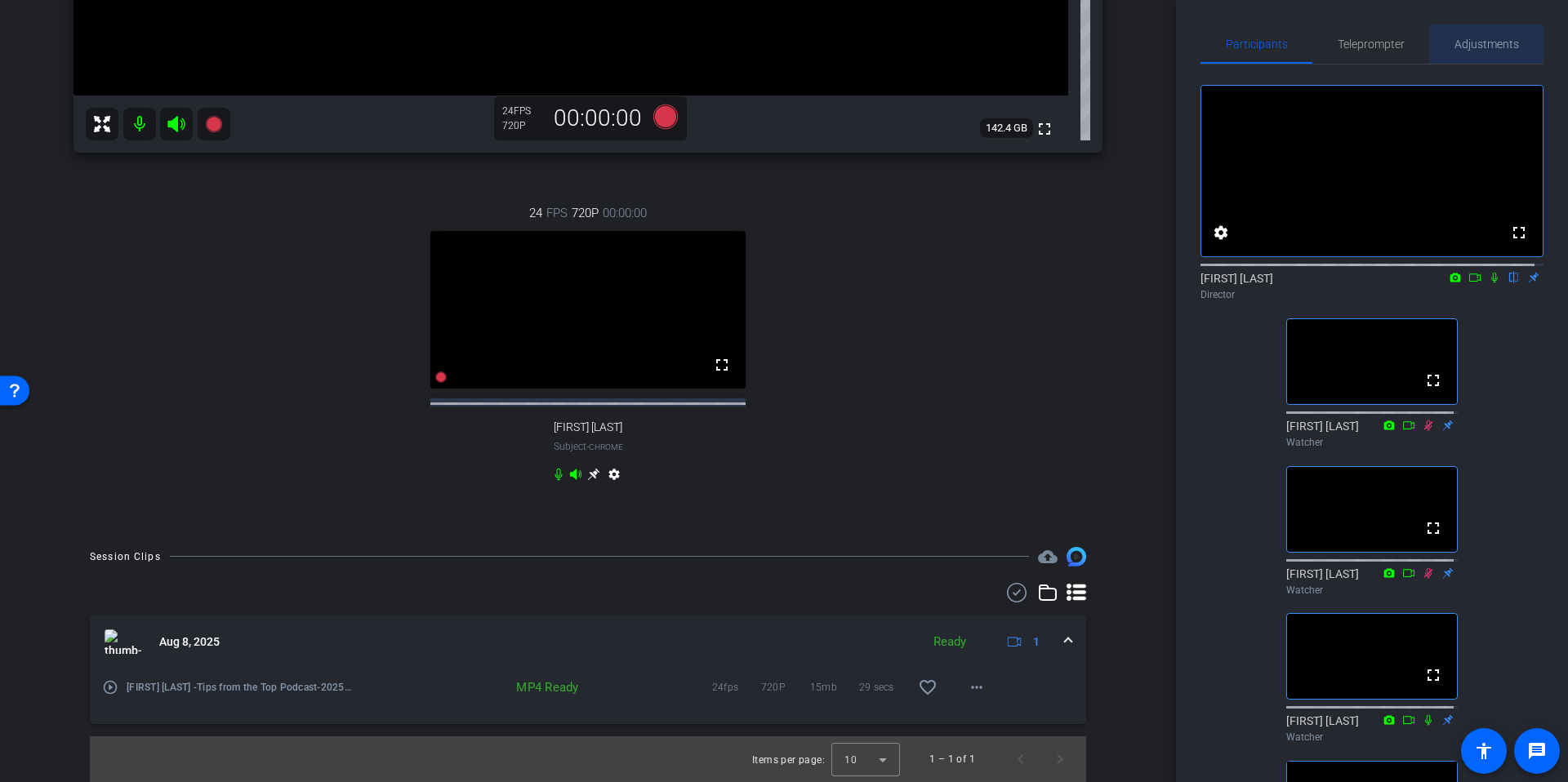 click on "Adjustments" at bounding box center [1486, 44] 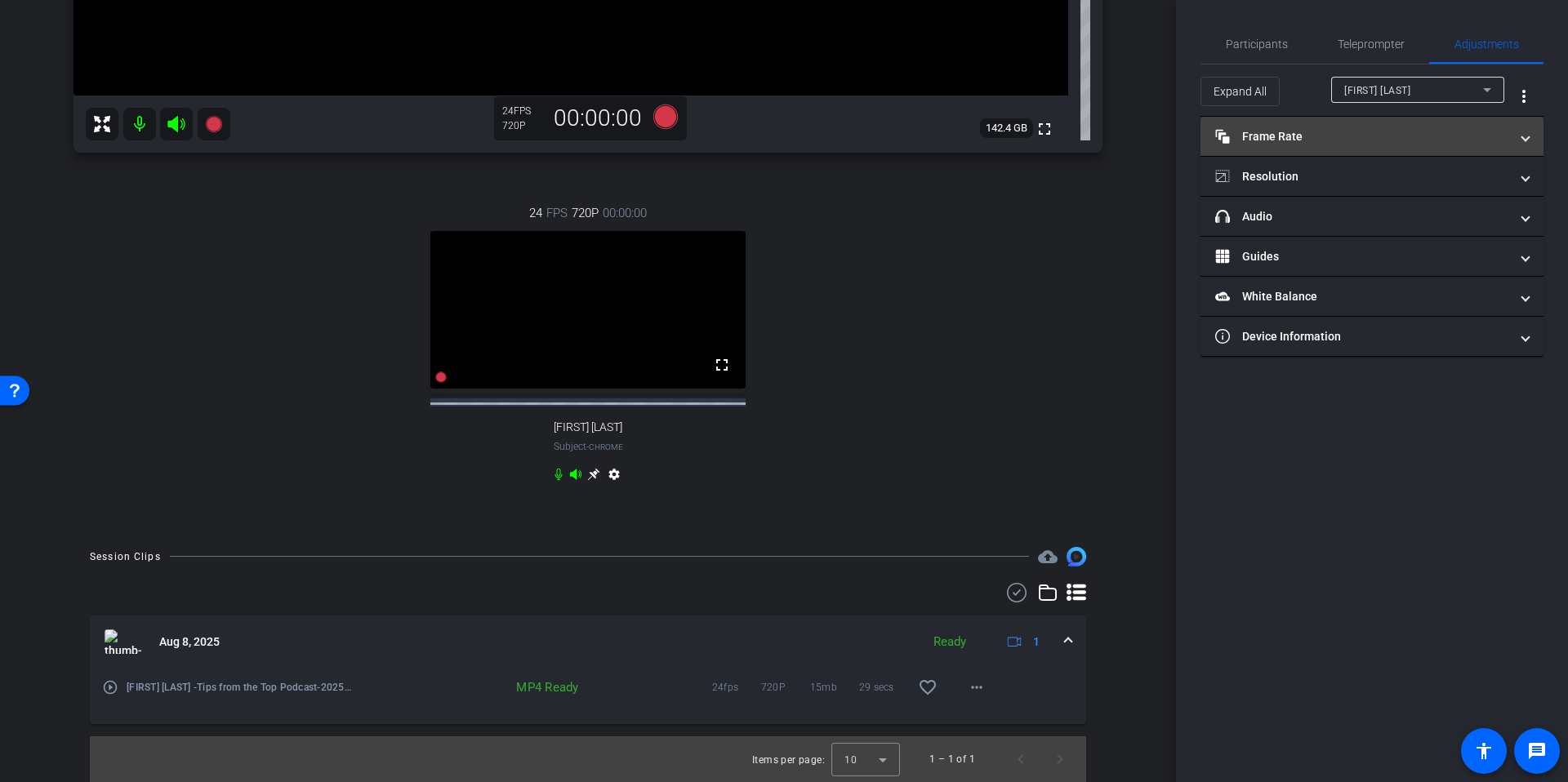 click at bounding box center [1526, 136] 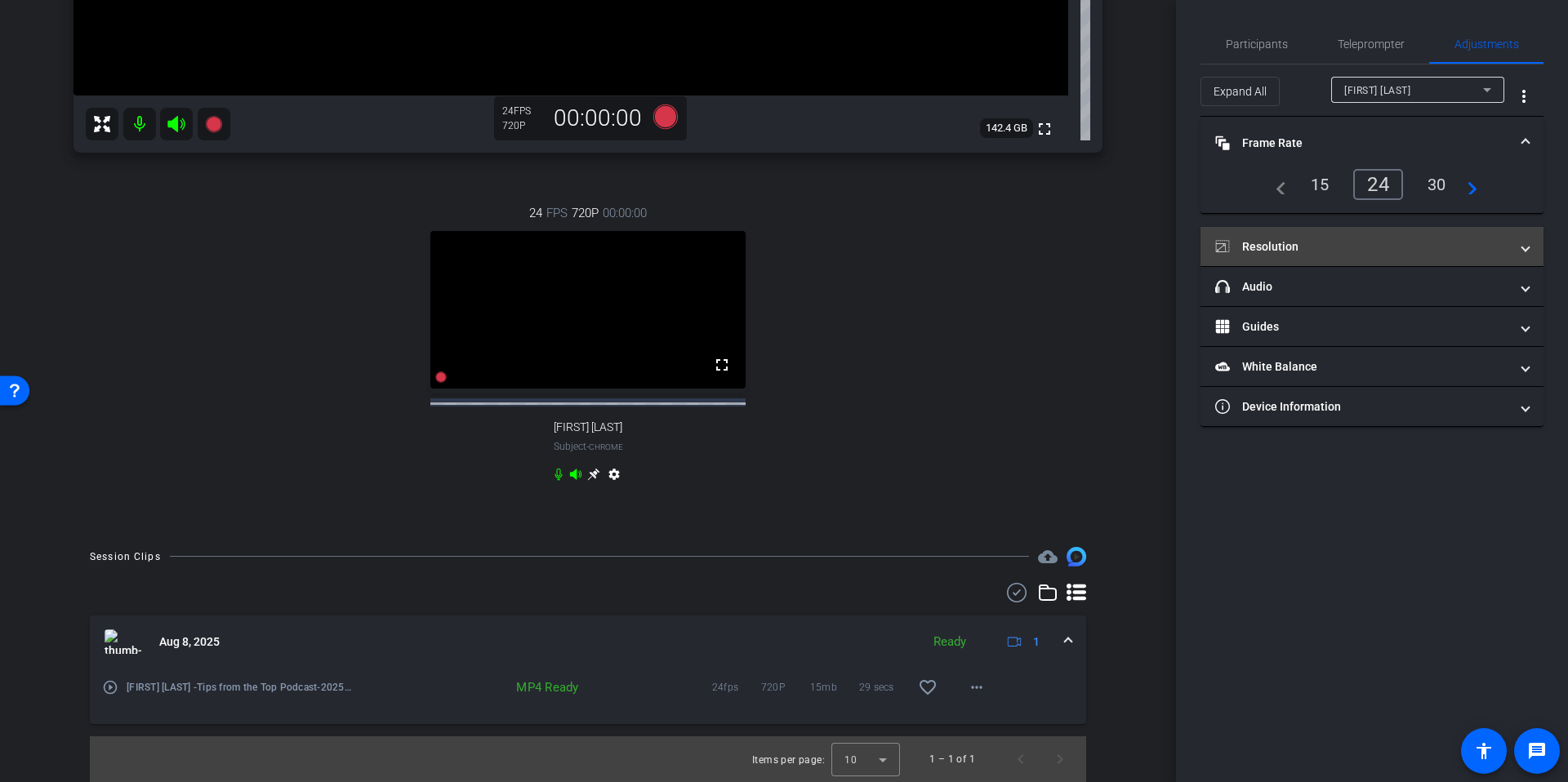 click at bounding box center (1526, 247) 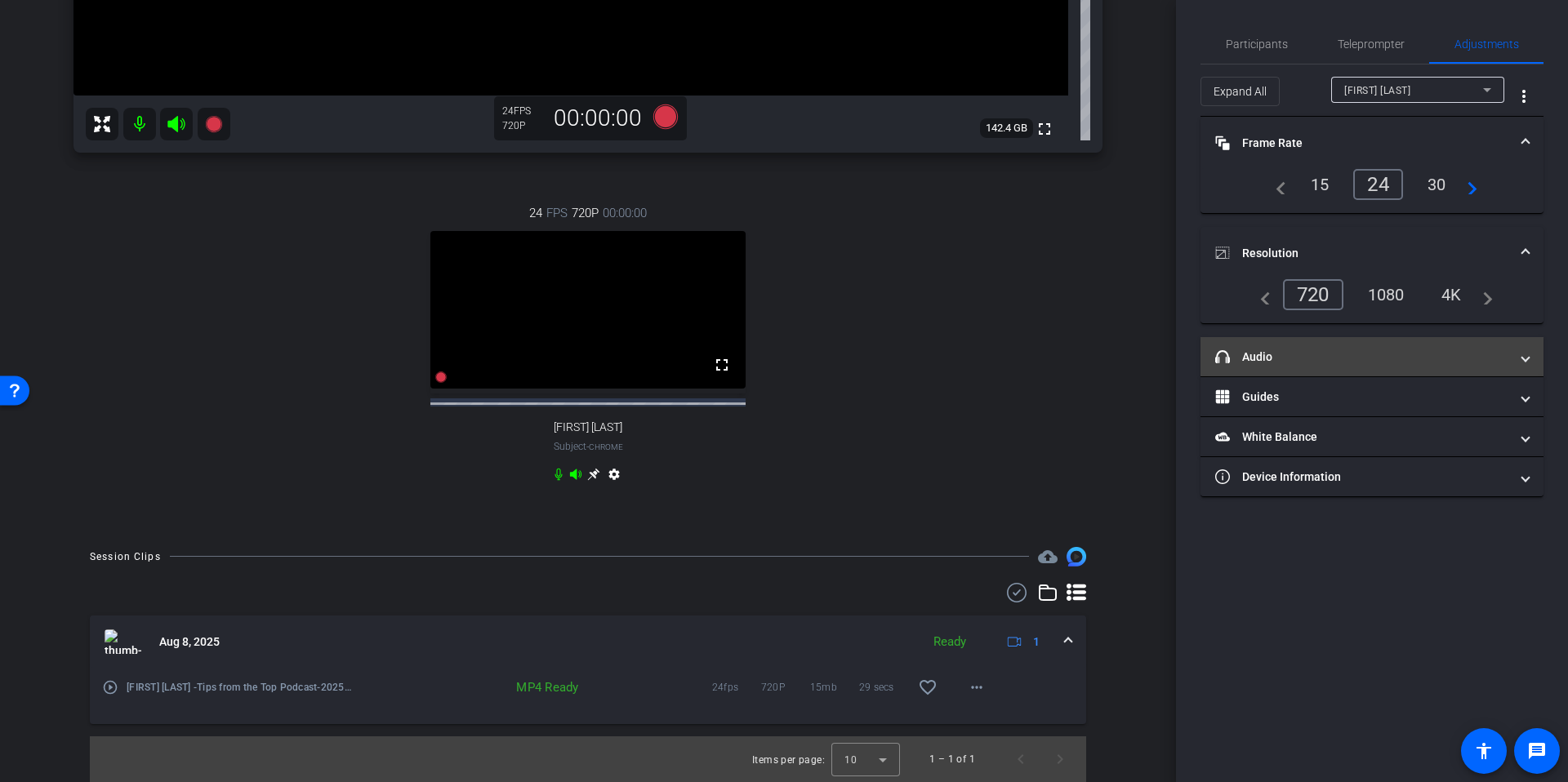 click at bounding box center (1526, 357) 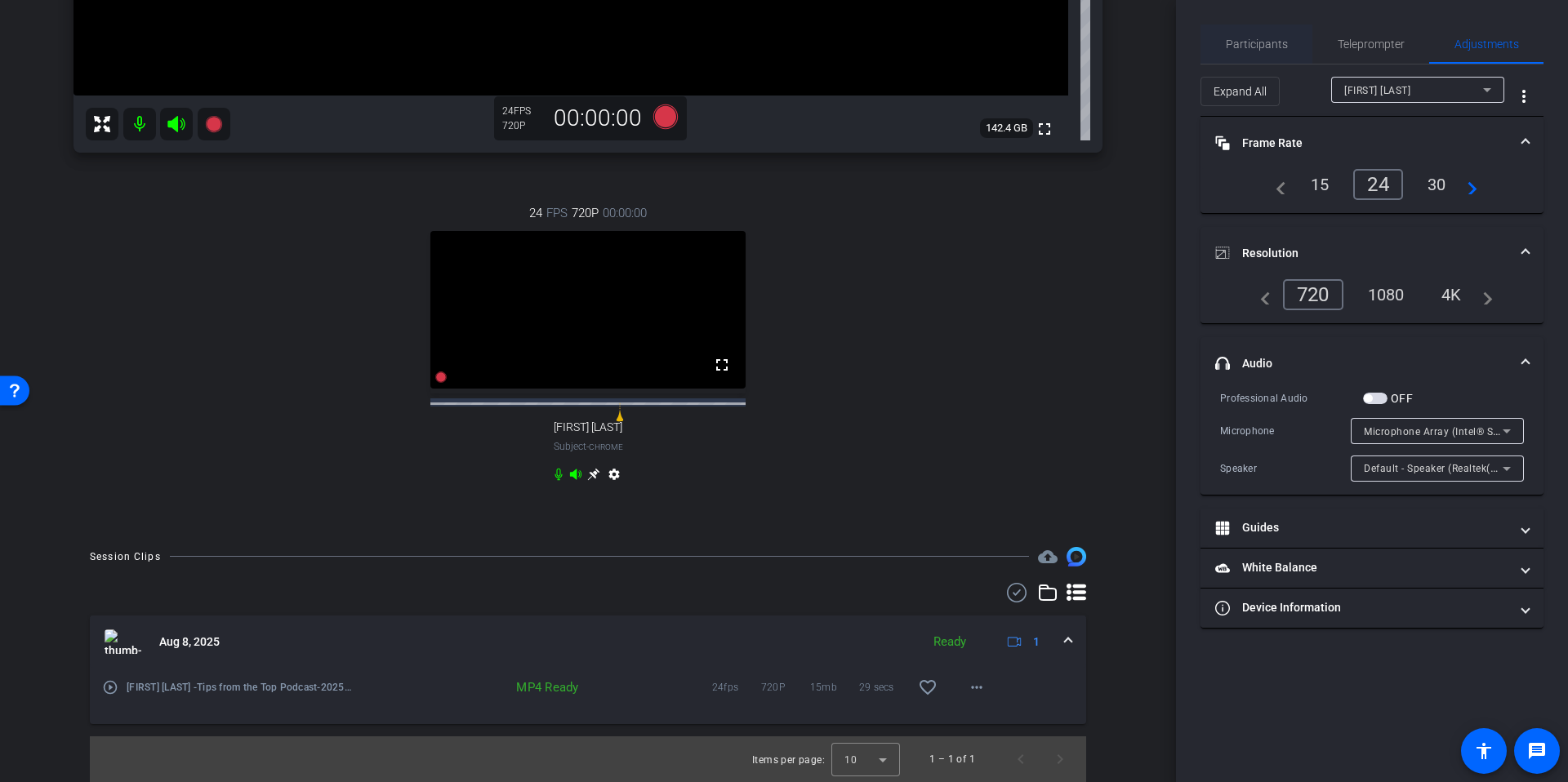 click on "Participants" at bounding box center (1257, 44) 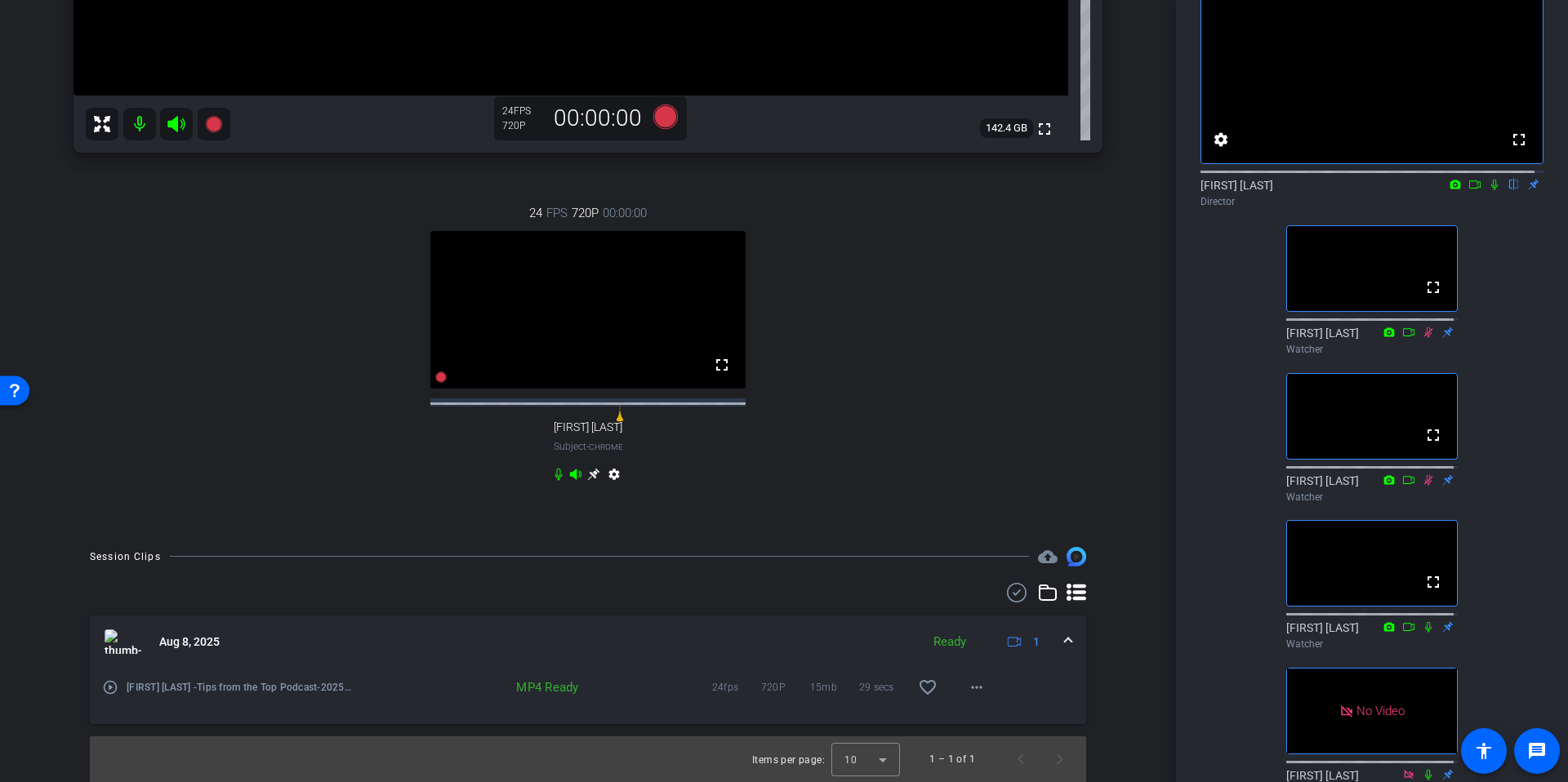 scroll, scrollTop: 0, scrollLeft: 0, axis: both 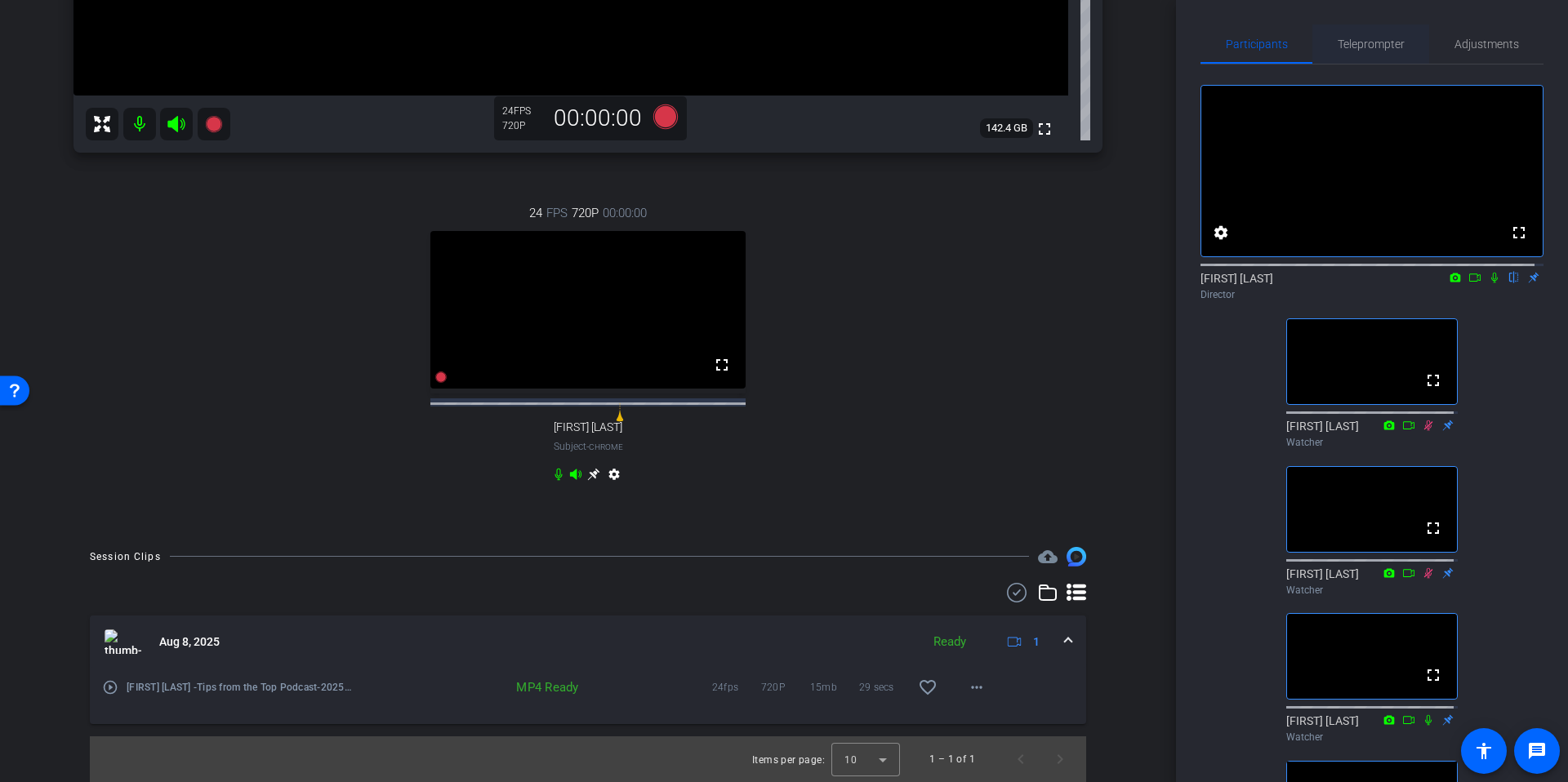 click on "Teleprompter" at bounding box center [1371, 44] 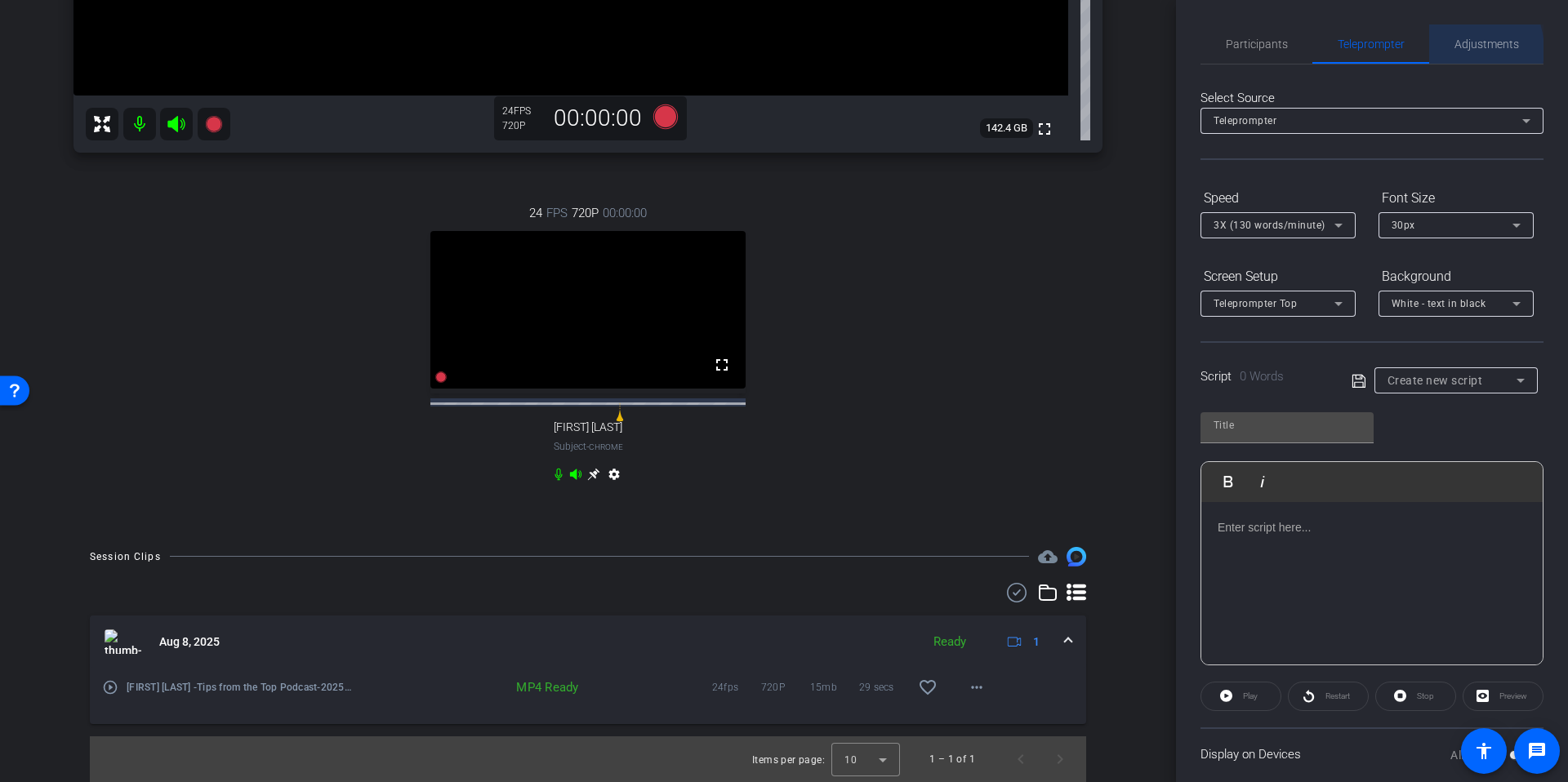 click on "Adjustments" at bounding box center (1486, 44) 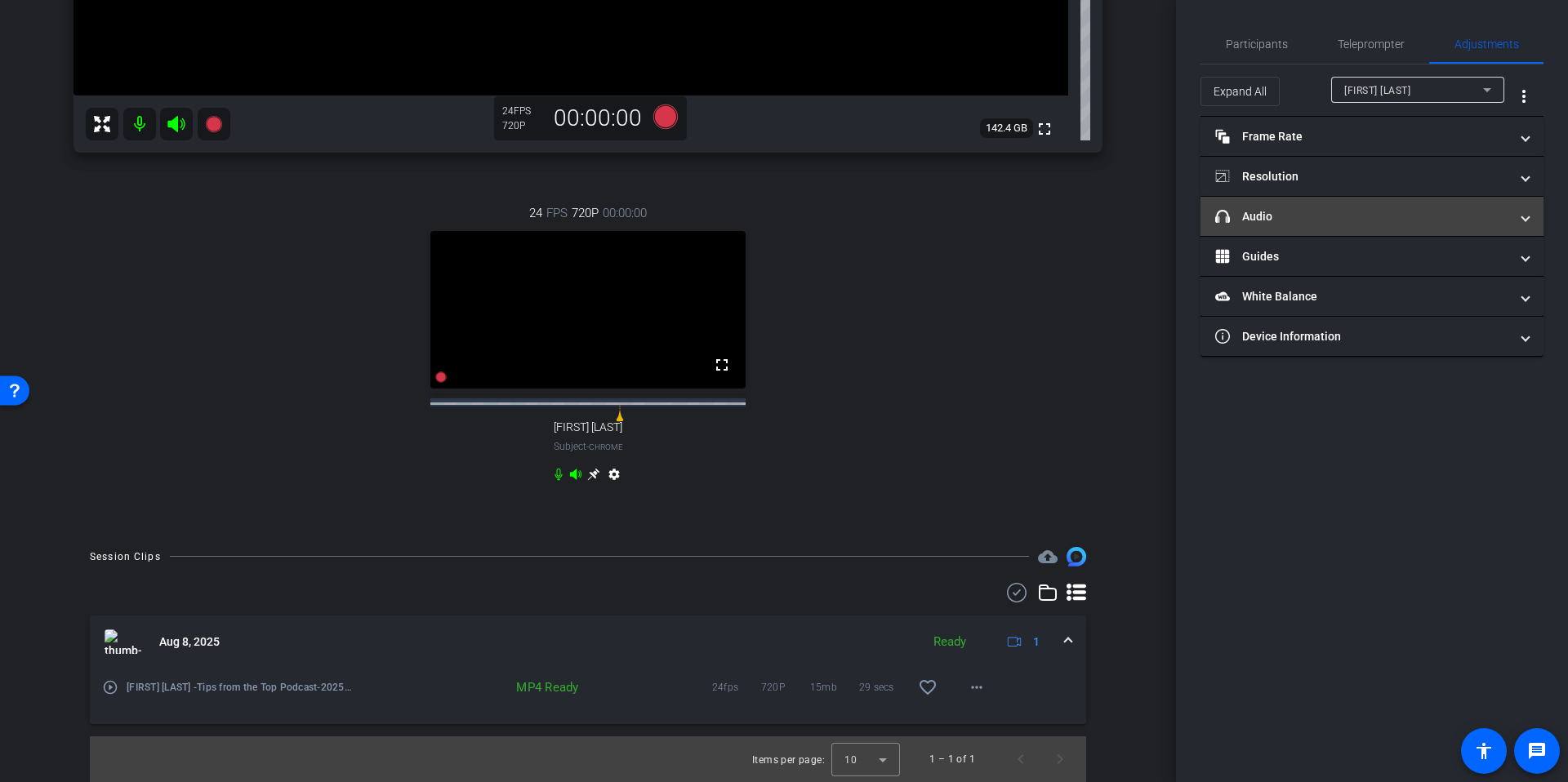 click at bounding box center (1526, 216) 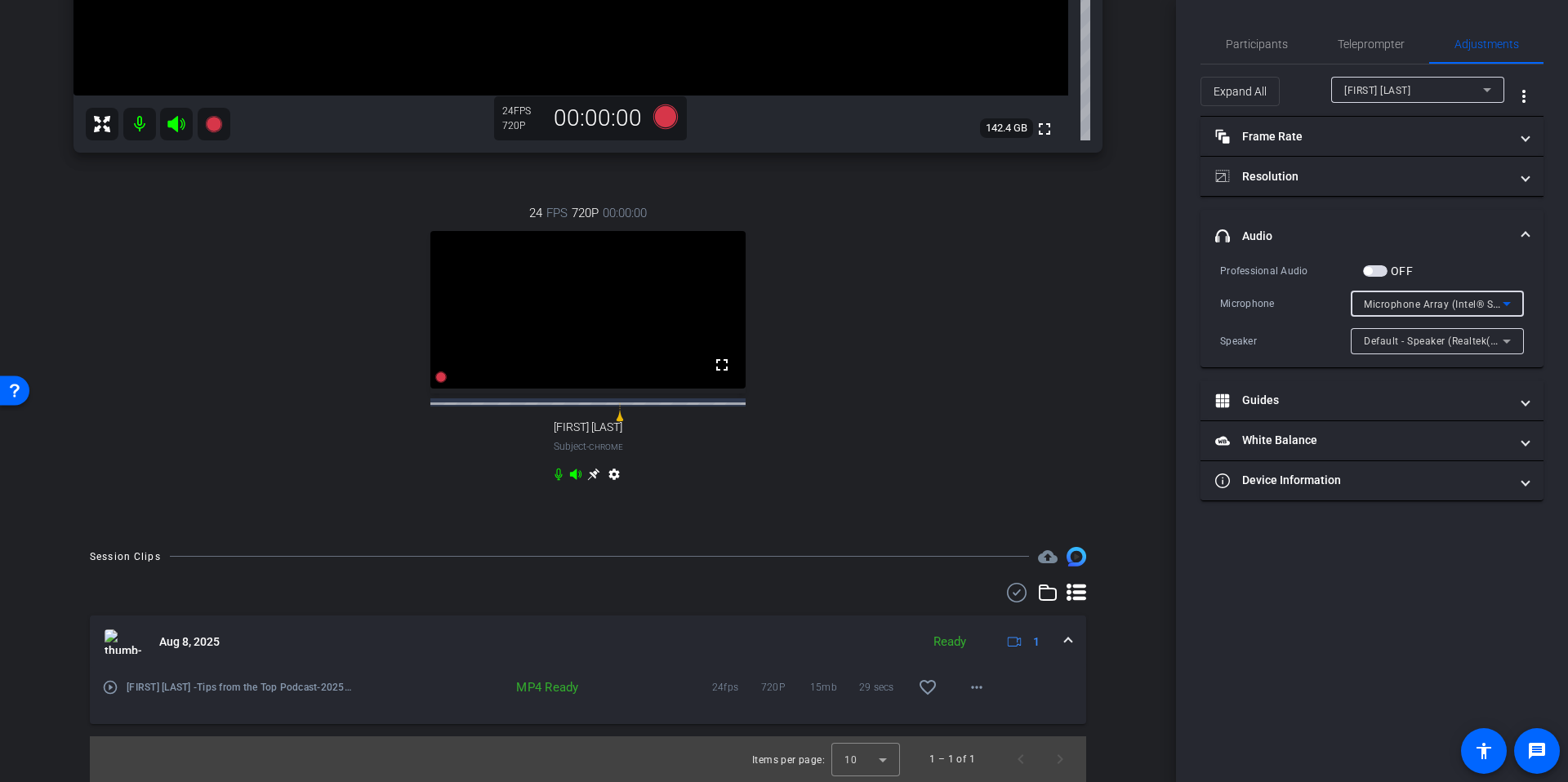 click 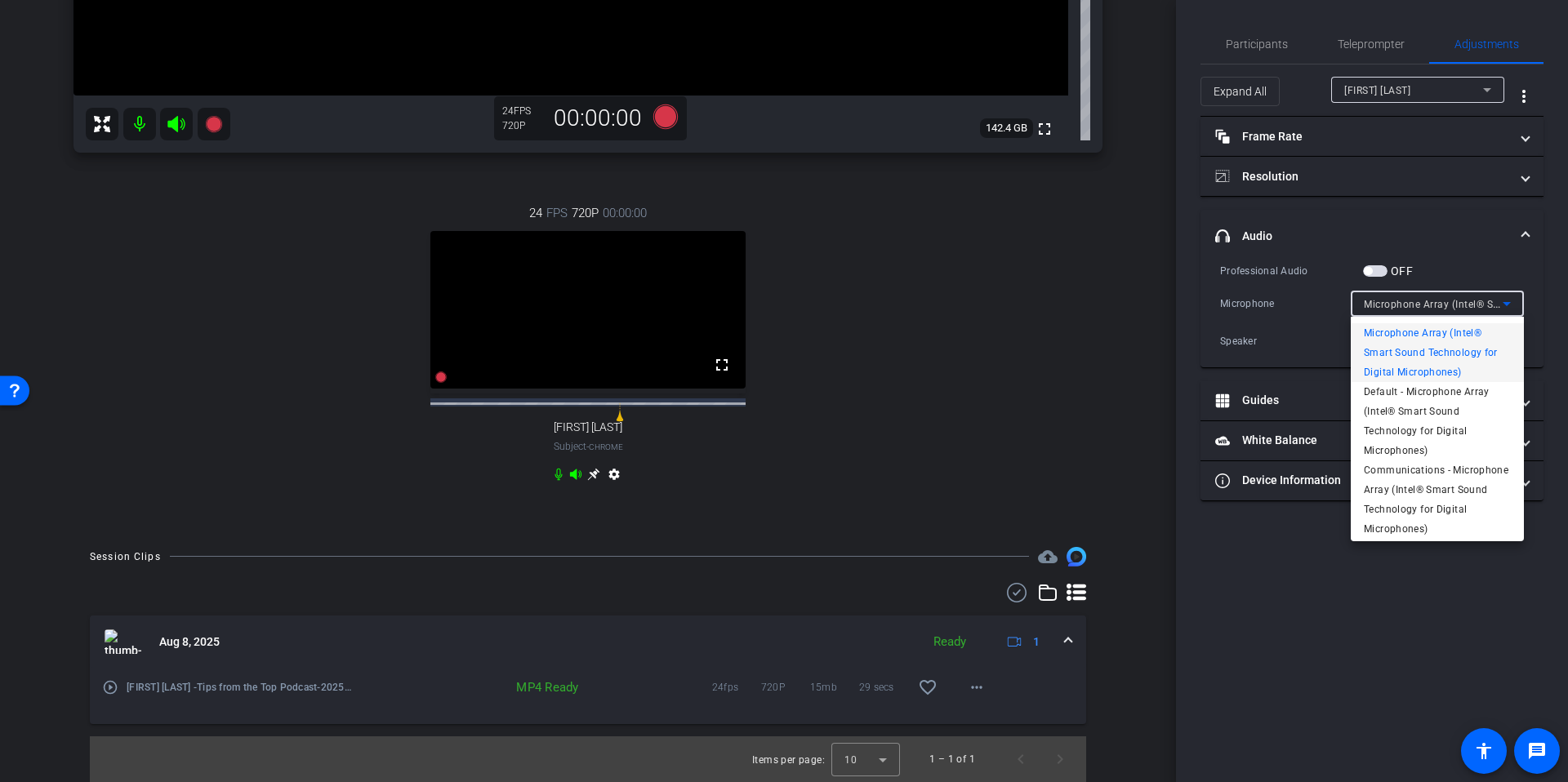 click at bounding box center (784, 391) 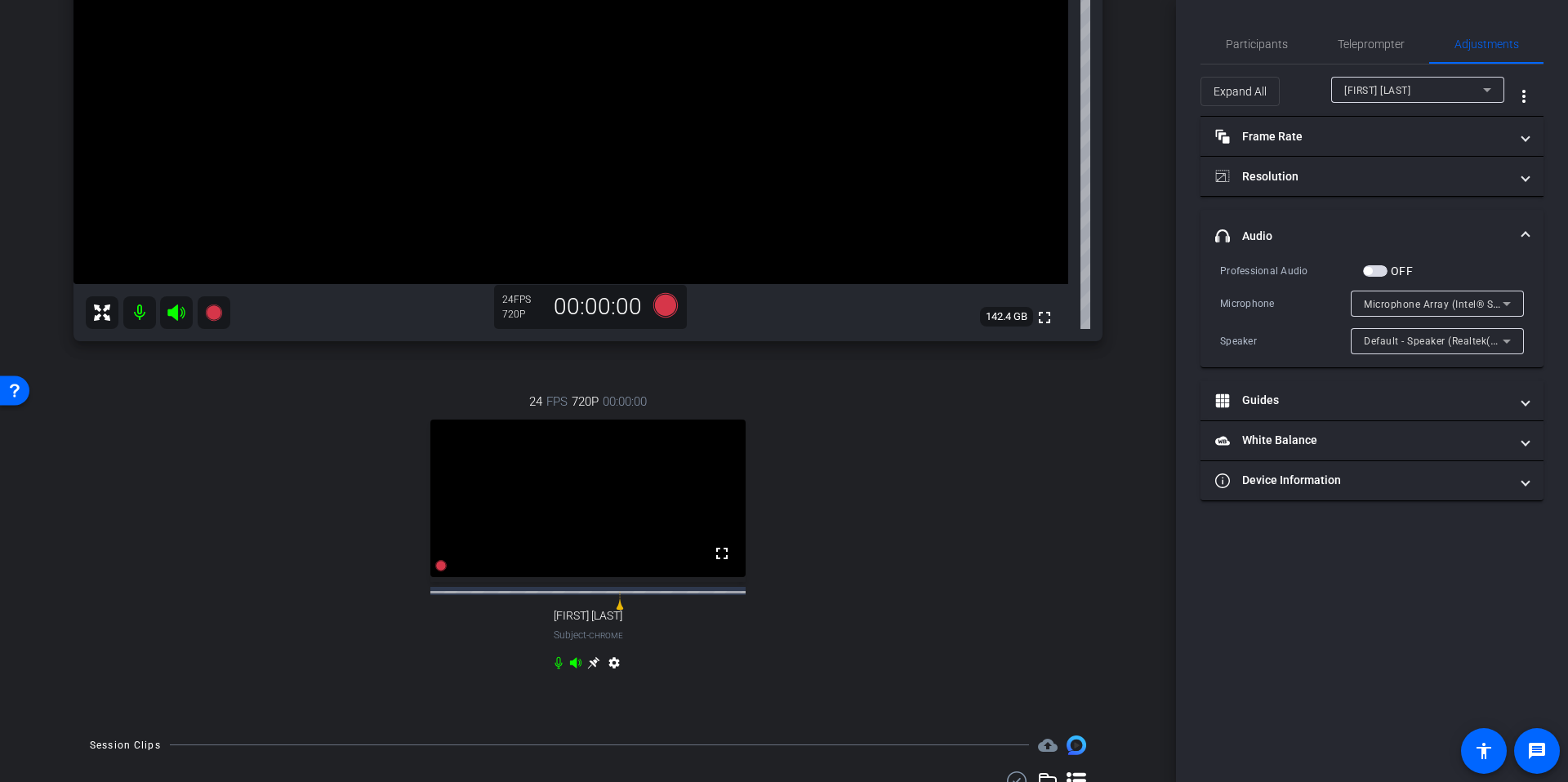 scroll, scrollTop: 402, scrollLeft: 0, axis: vertical 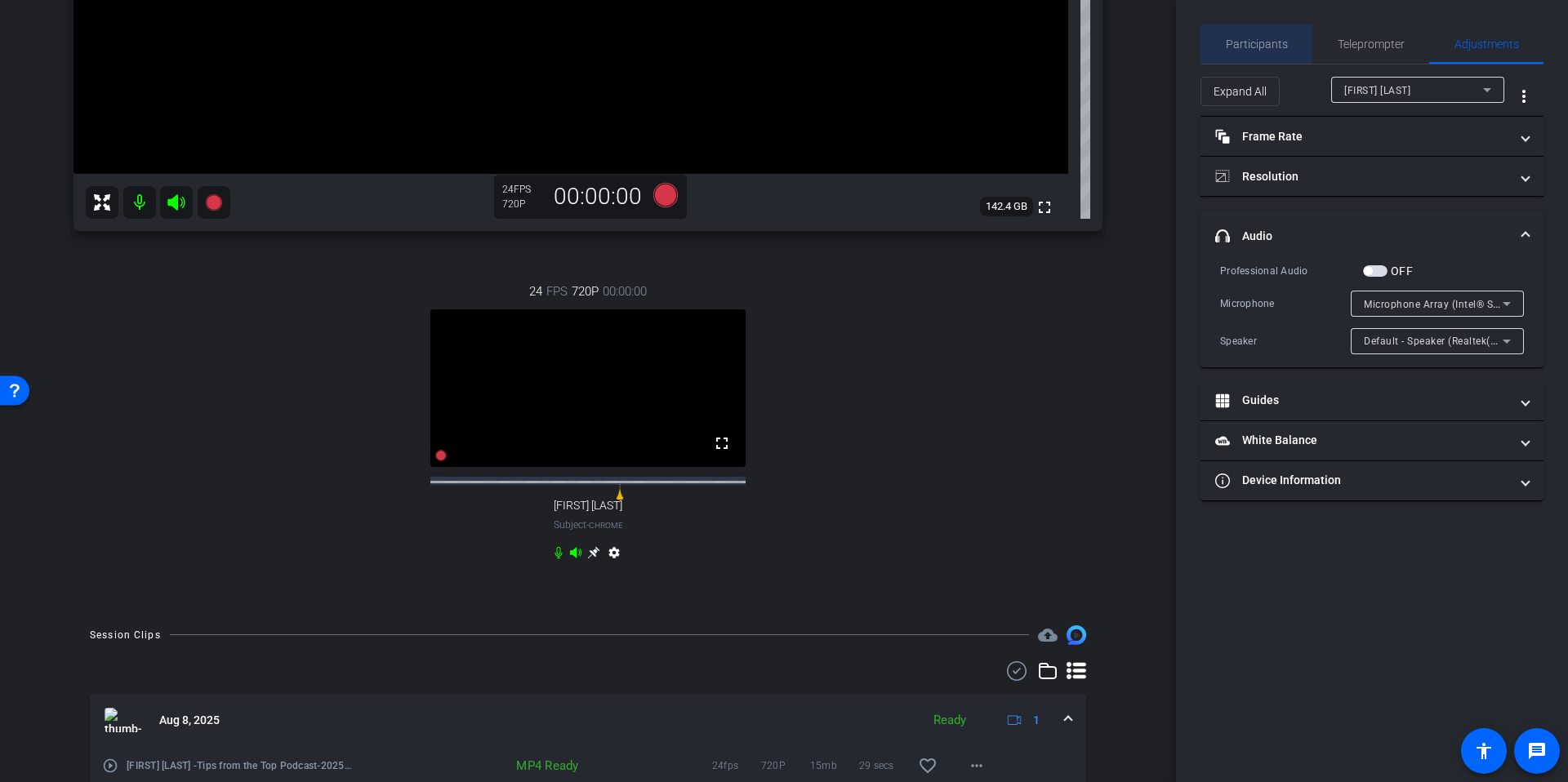 click on "Participants" at bounding box center [1257, 44] 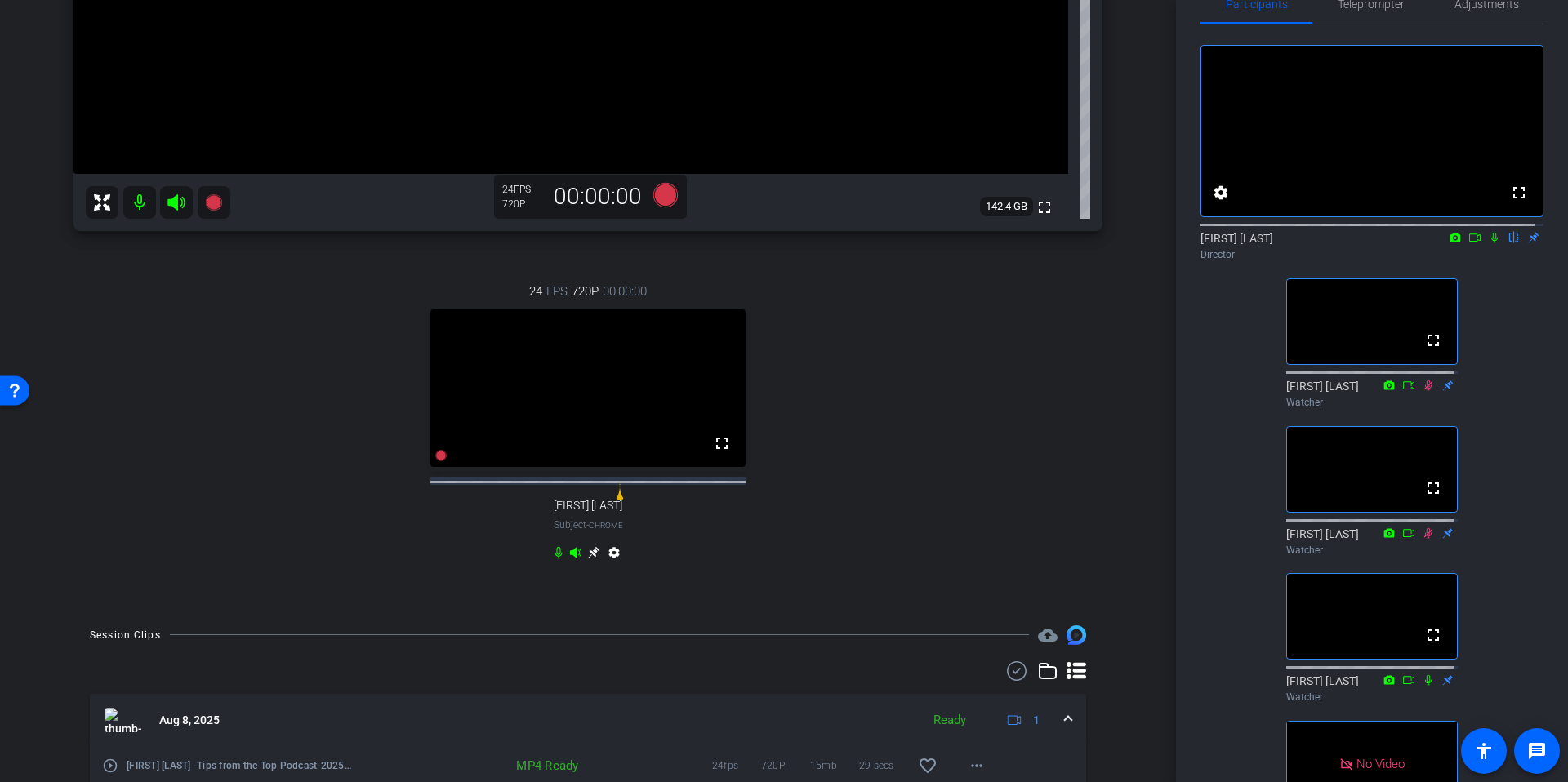 scroll, scrollTop: 38, scrollLeft: 0, axis: vertical 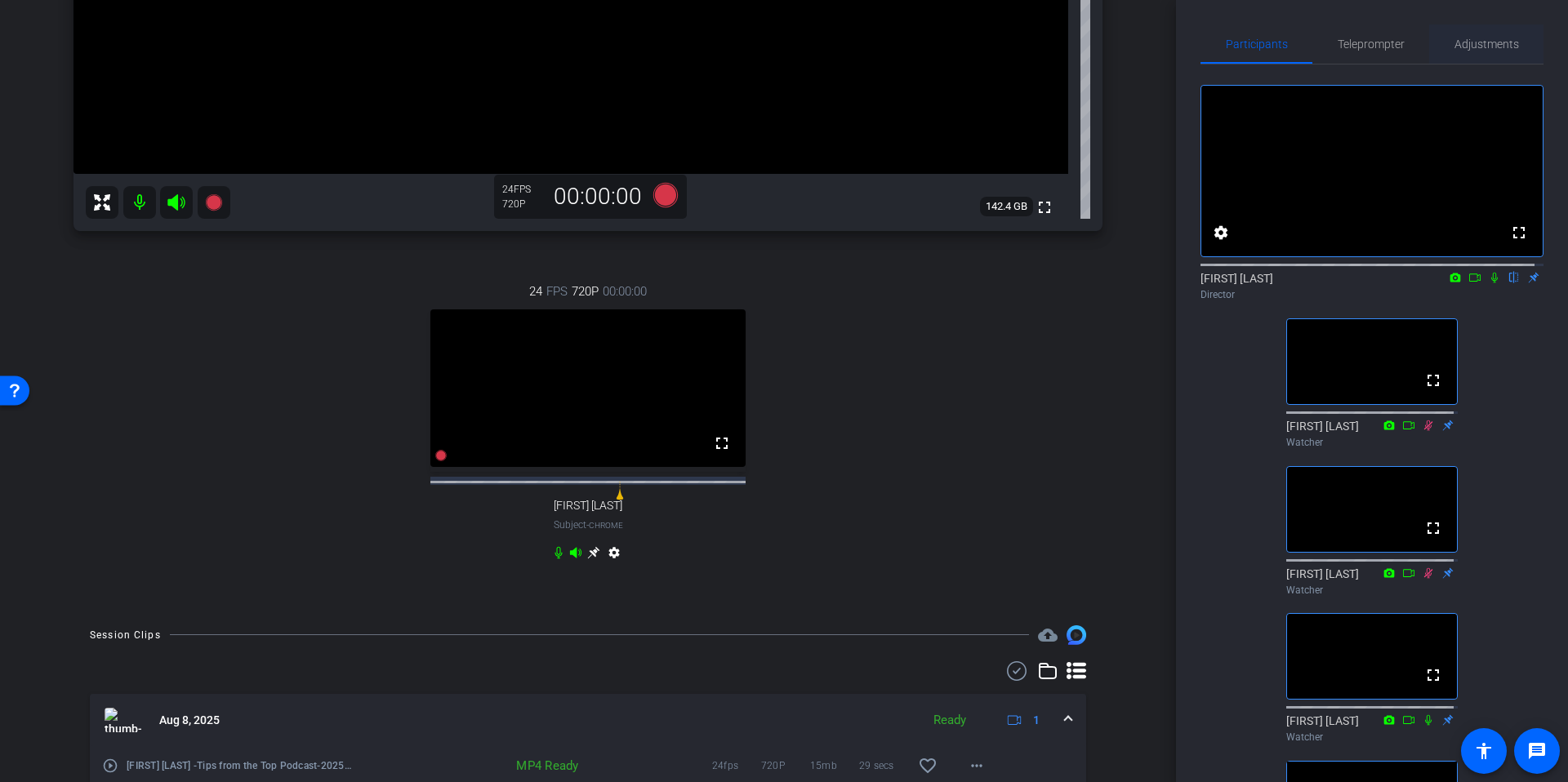 click on "Adjustments" at bounding box center [1486, 44] 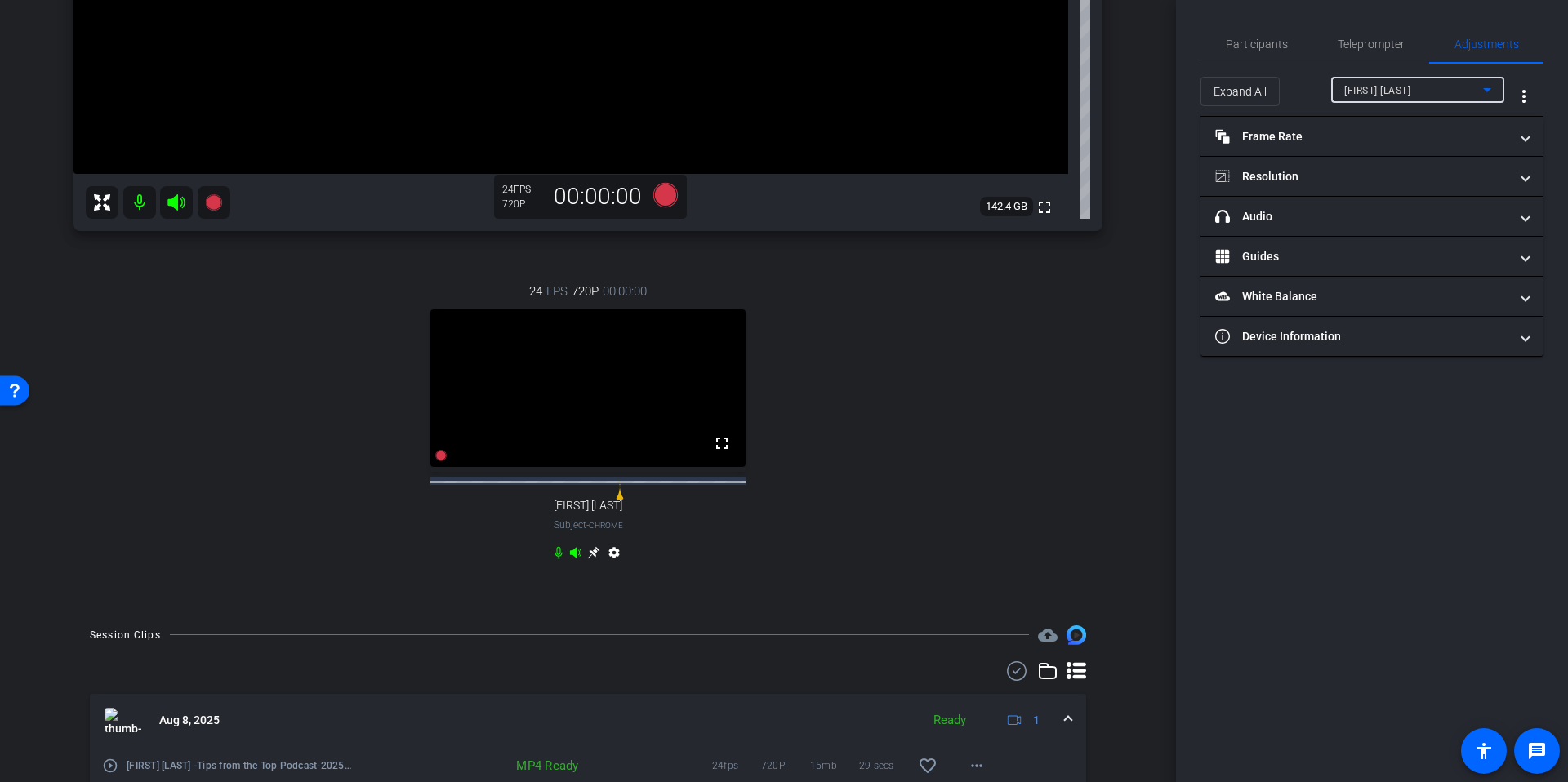 click on "[FIRST] [LAST]" at bounding box center [1414, 90] 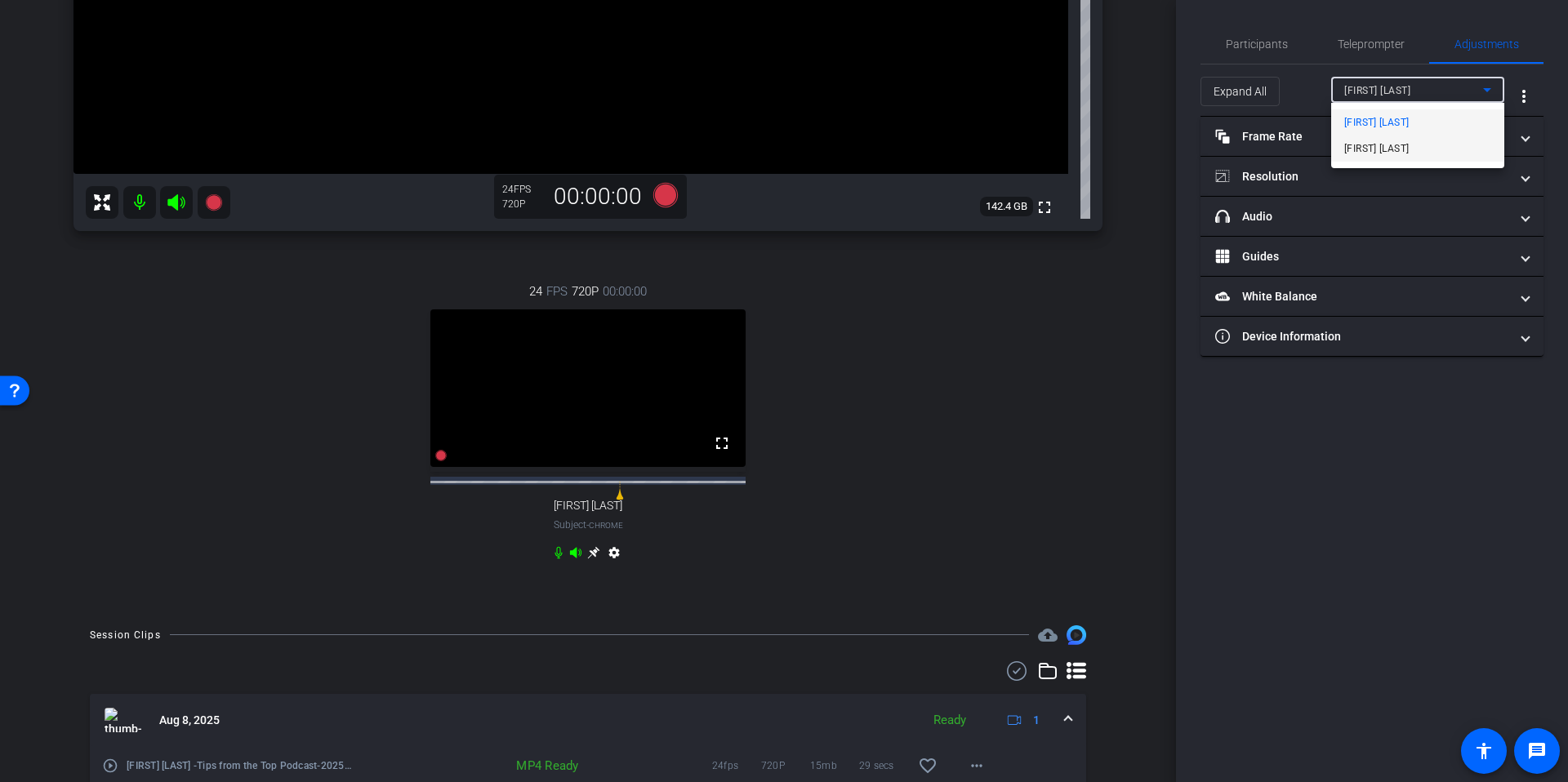 click on "[FIRST] [LAST]" at bounding box center (1376, 149) 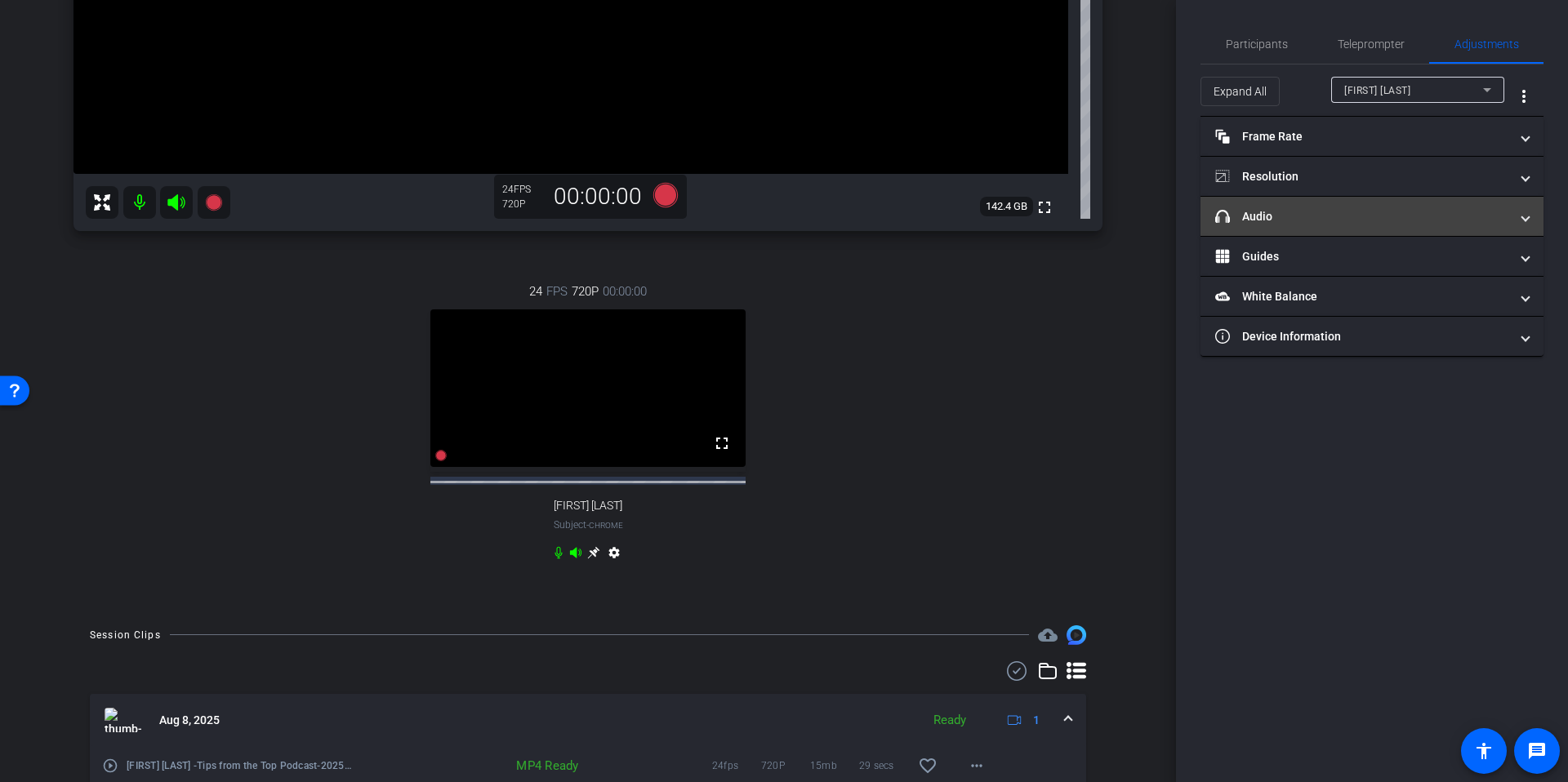 click at bounding box center [1526, 216] 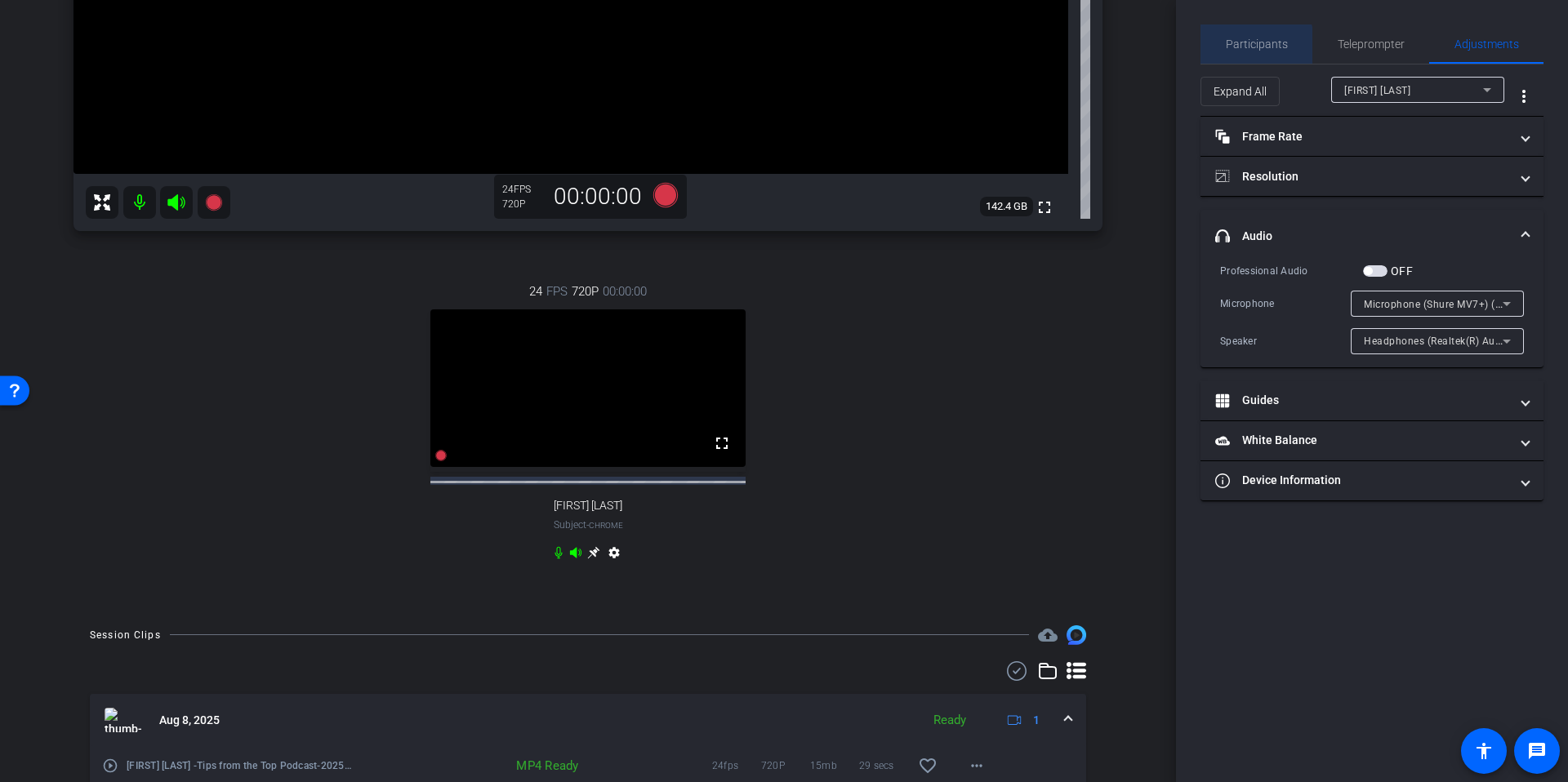 click on "Participants" at bounding box center [1257, 44] 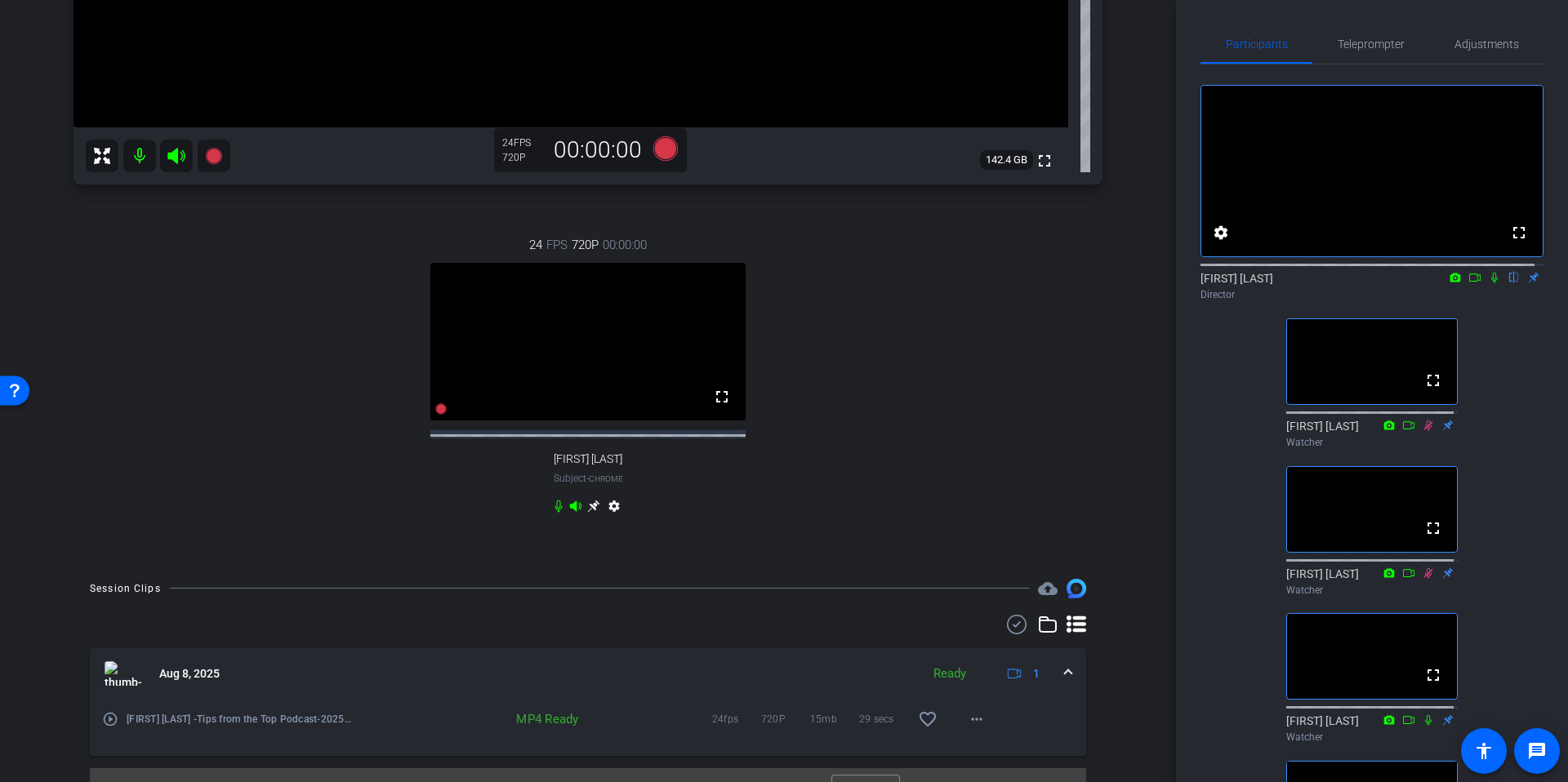 scroll, scrollTop: 540, scrollLeft: 0, axis: vertical 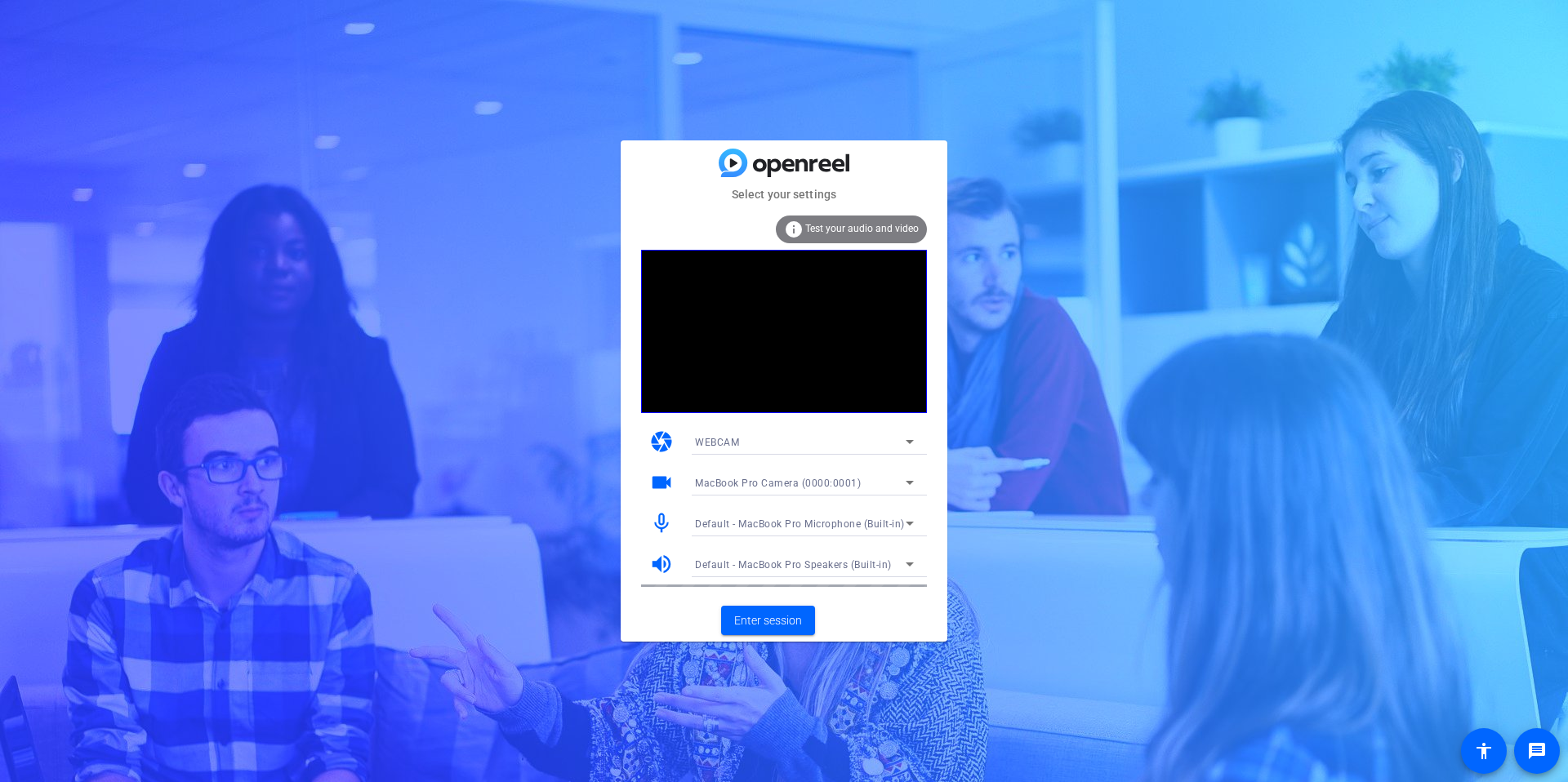 click 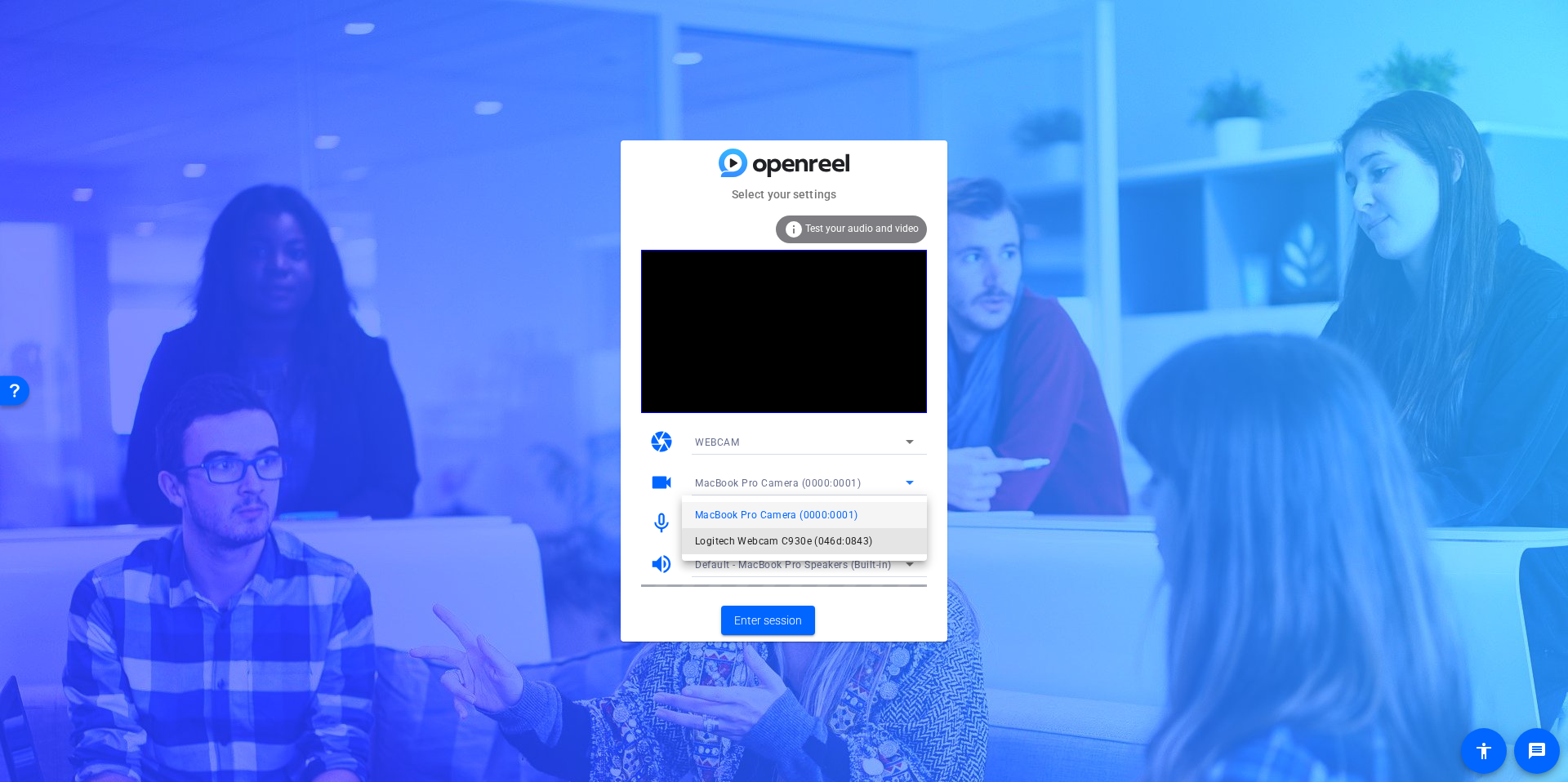 click on "Logitech Webcam C930e (046d:0843)" at bounding box center [783, 541] 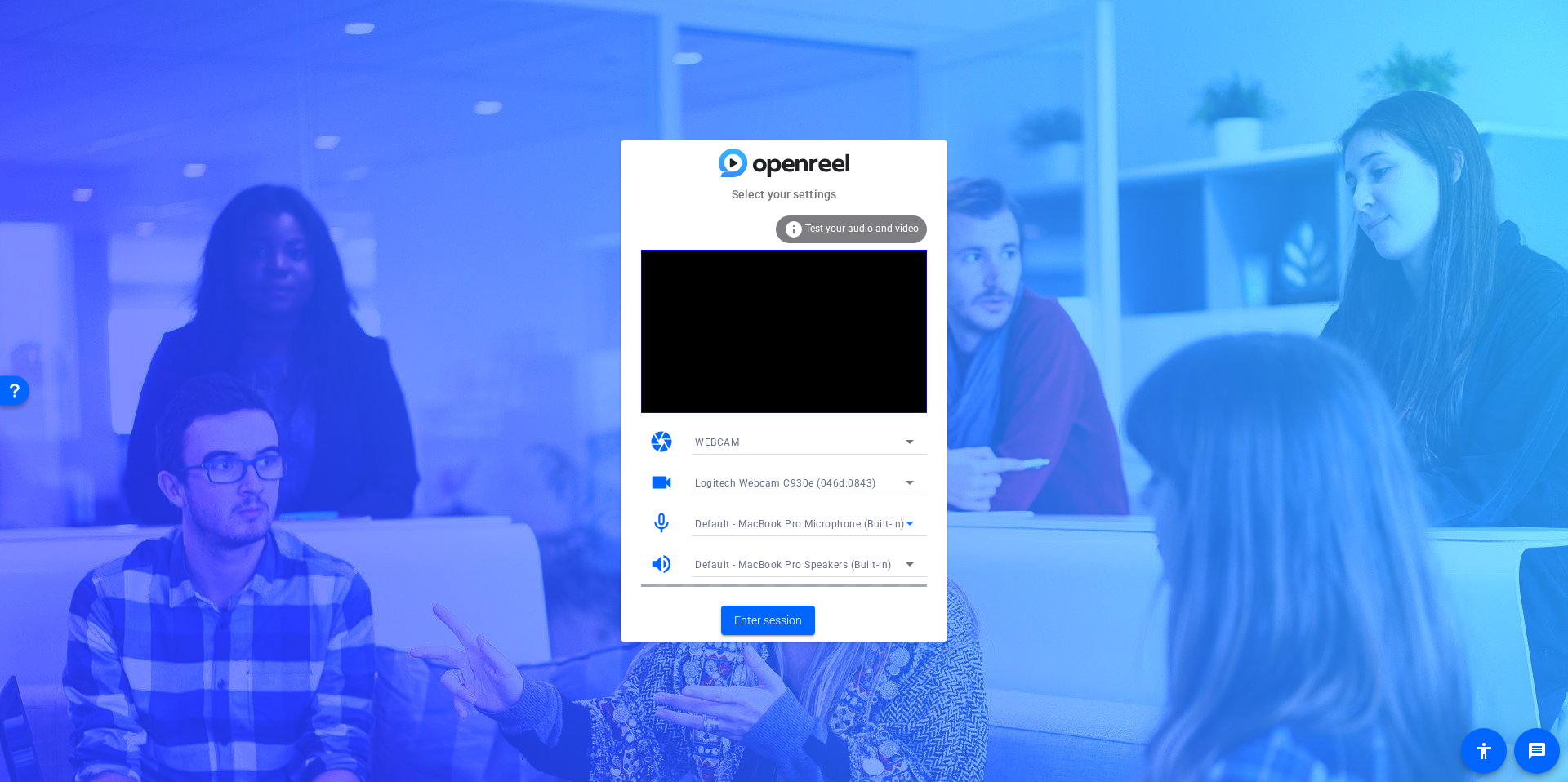 click 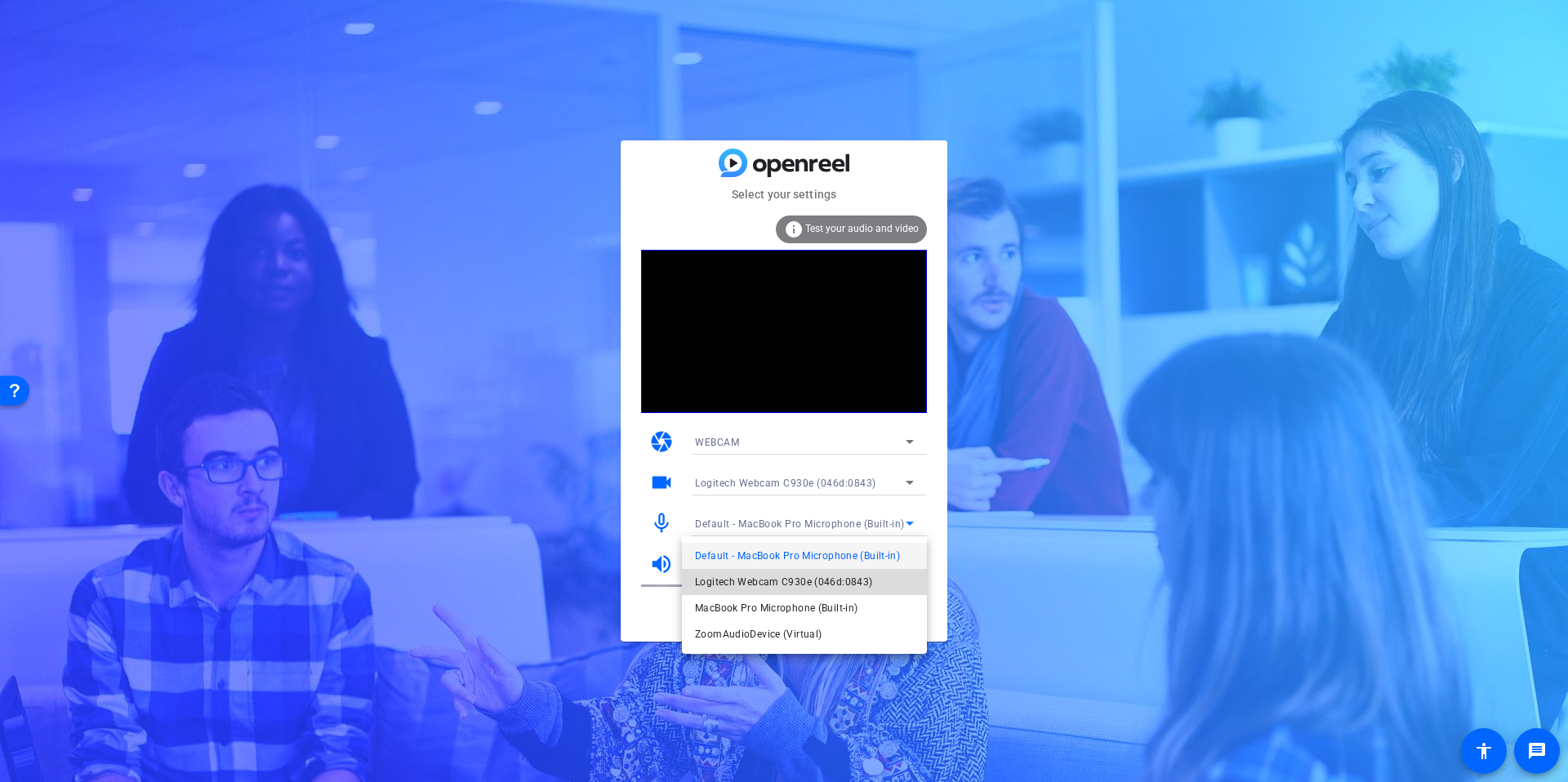 click on "Logitech Webcam C930e (046d:0843)" at bounding box center [783, 582] 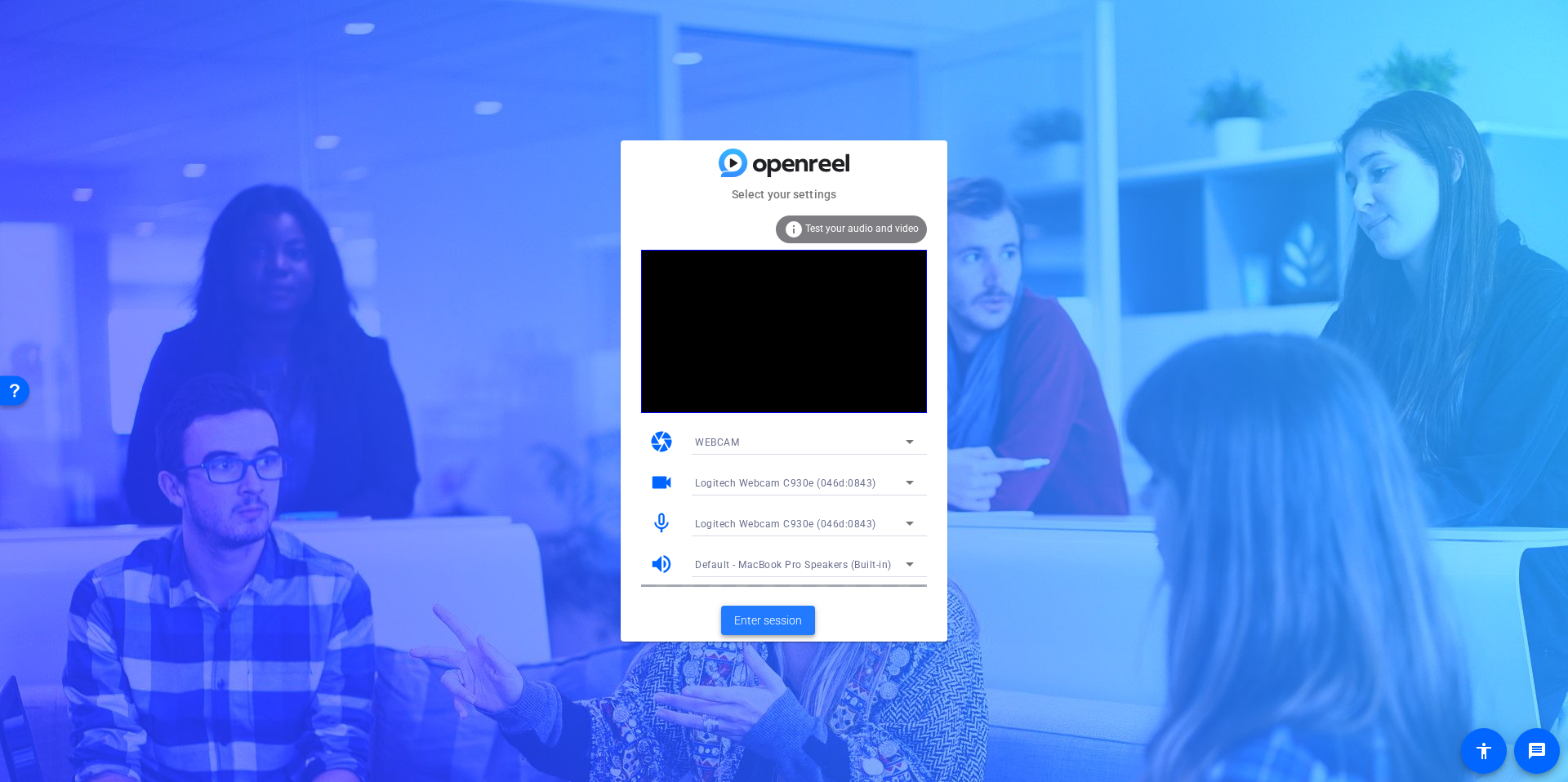 click on "Enter session" 